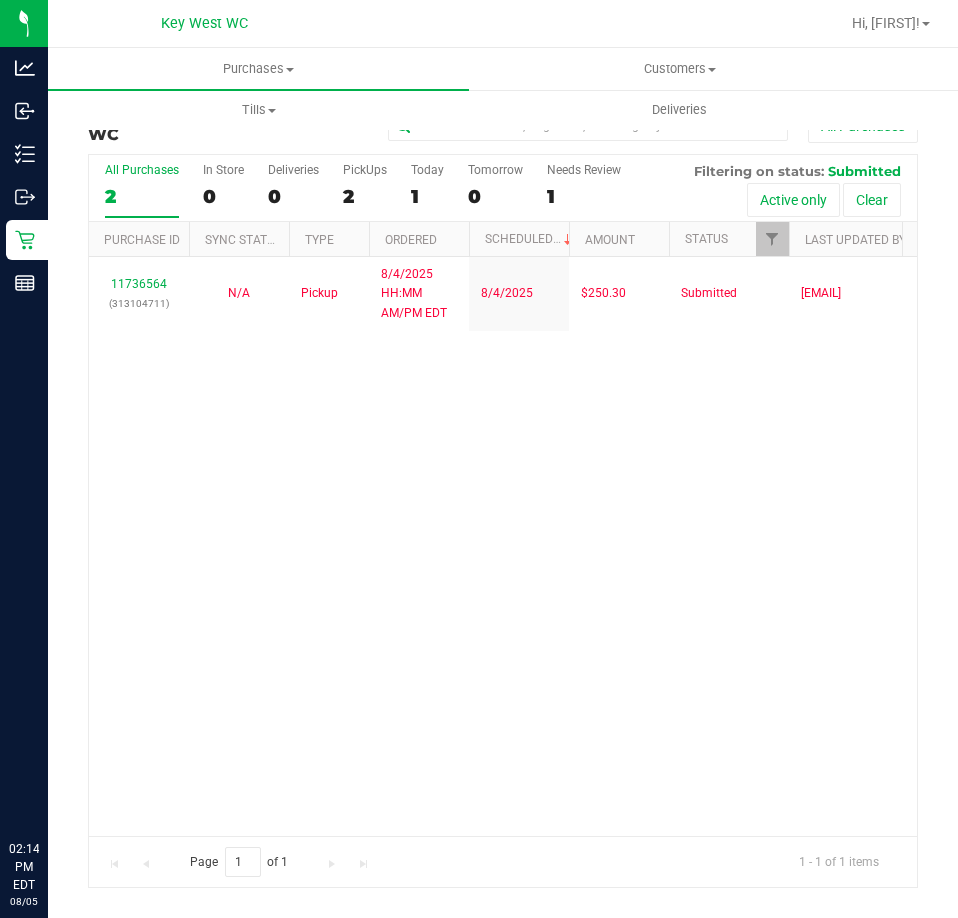 scroll, scrollTop: 0, scrollLeft: 0, axis: both 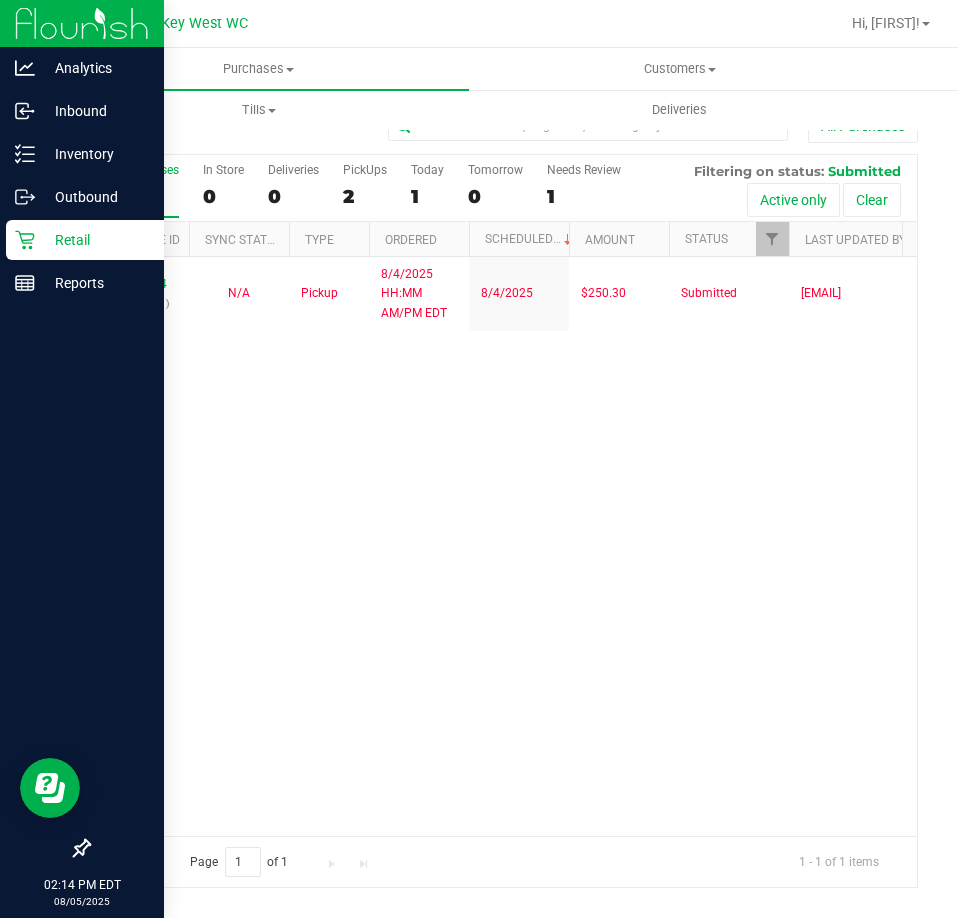 drag, startPoint x: 0, startPoint y: 0, endPoint x: 31, endPoint y: 237, distance: 239.01883 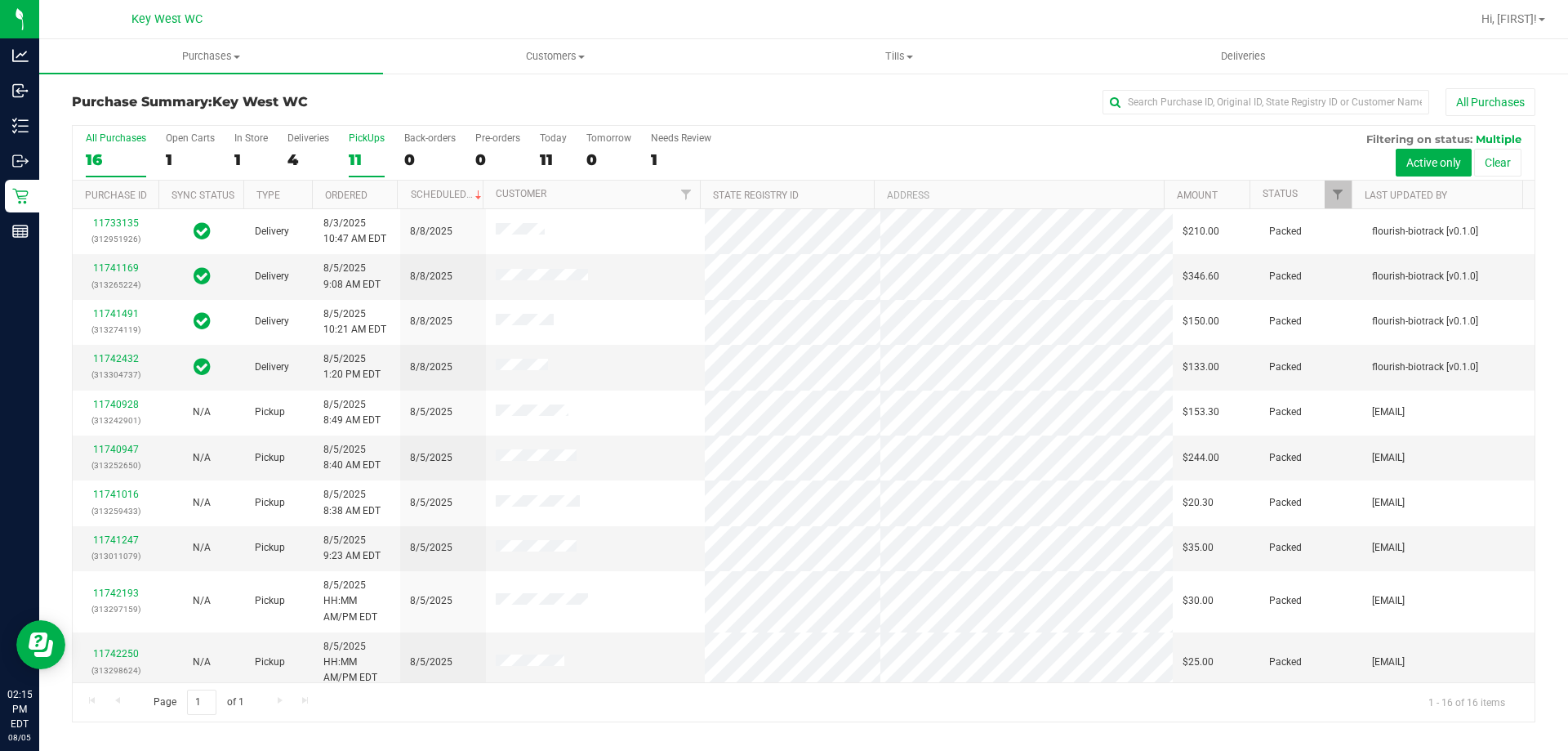 click on "PickUps
11" at bounding box center [367, 154] 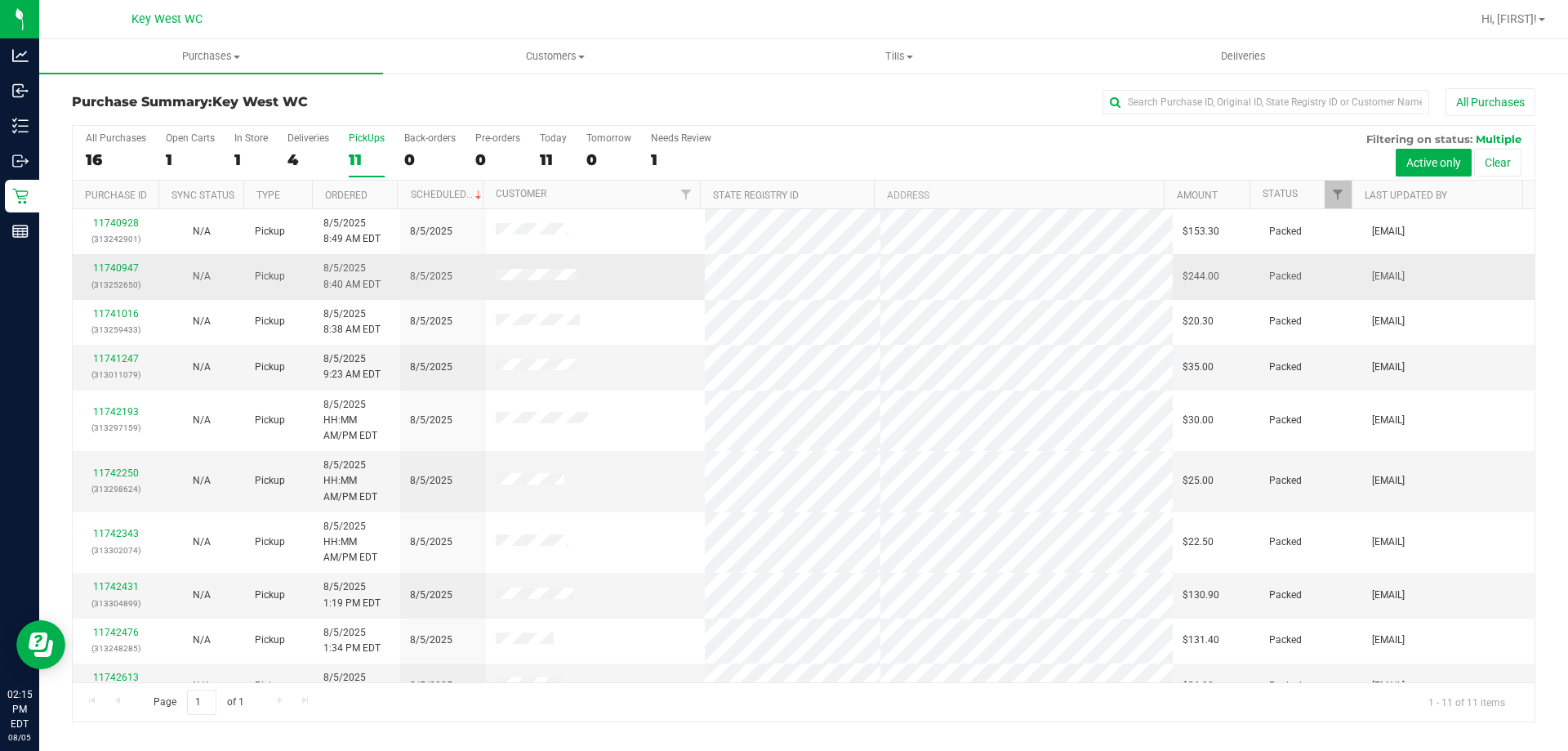 scroll, scrollTop: 24, scrollLeft: 0, axis: vertical 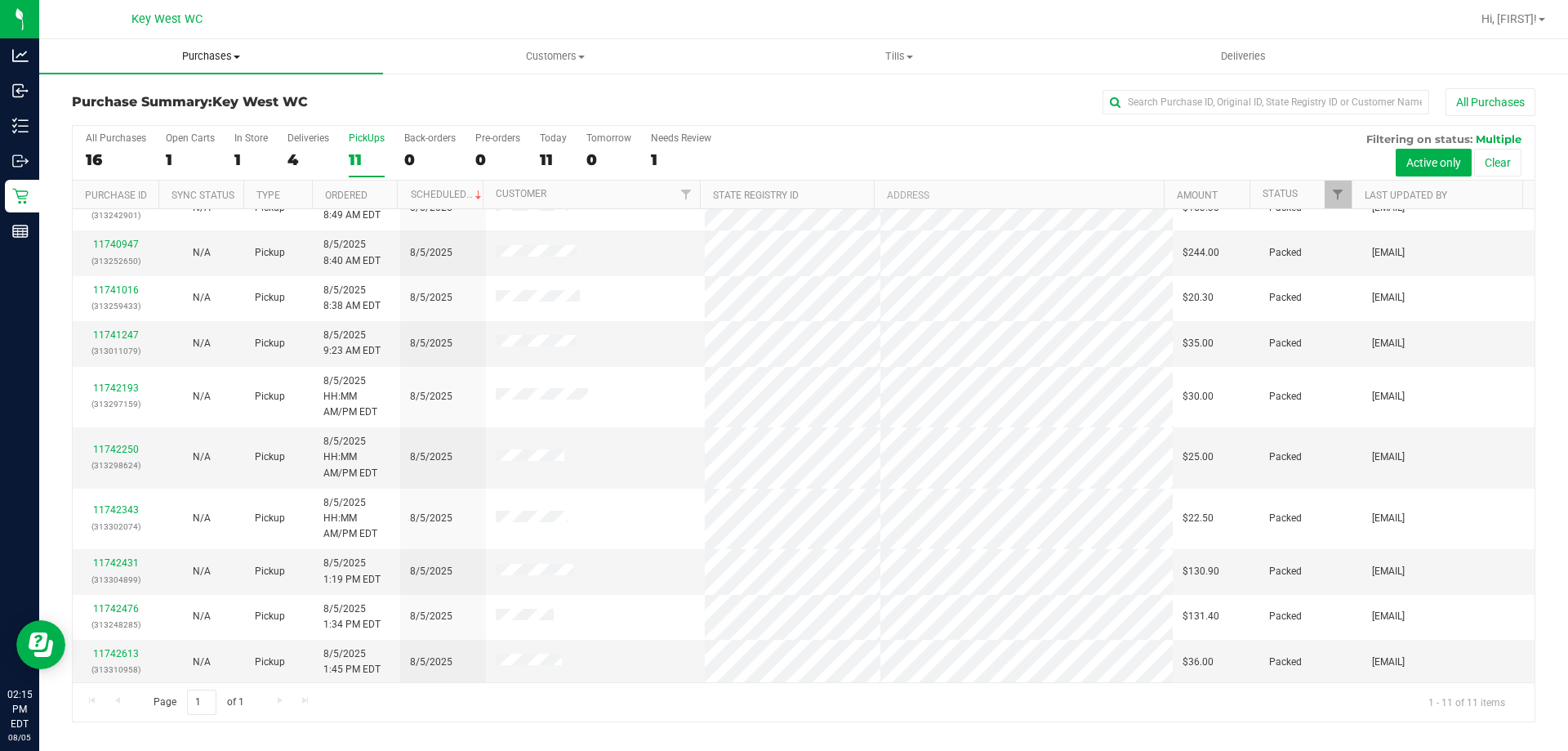 click on "Purchases" at bounding box center [211, 56] 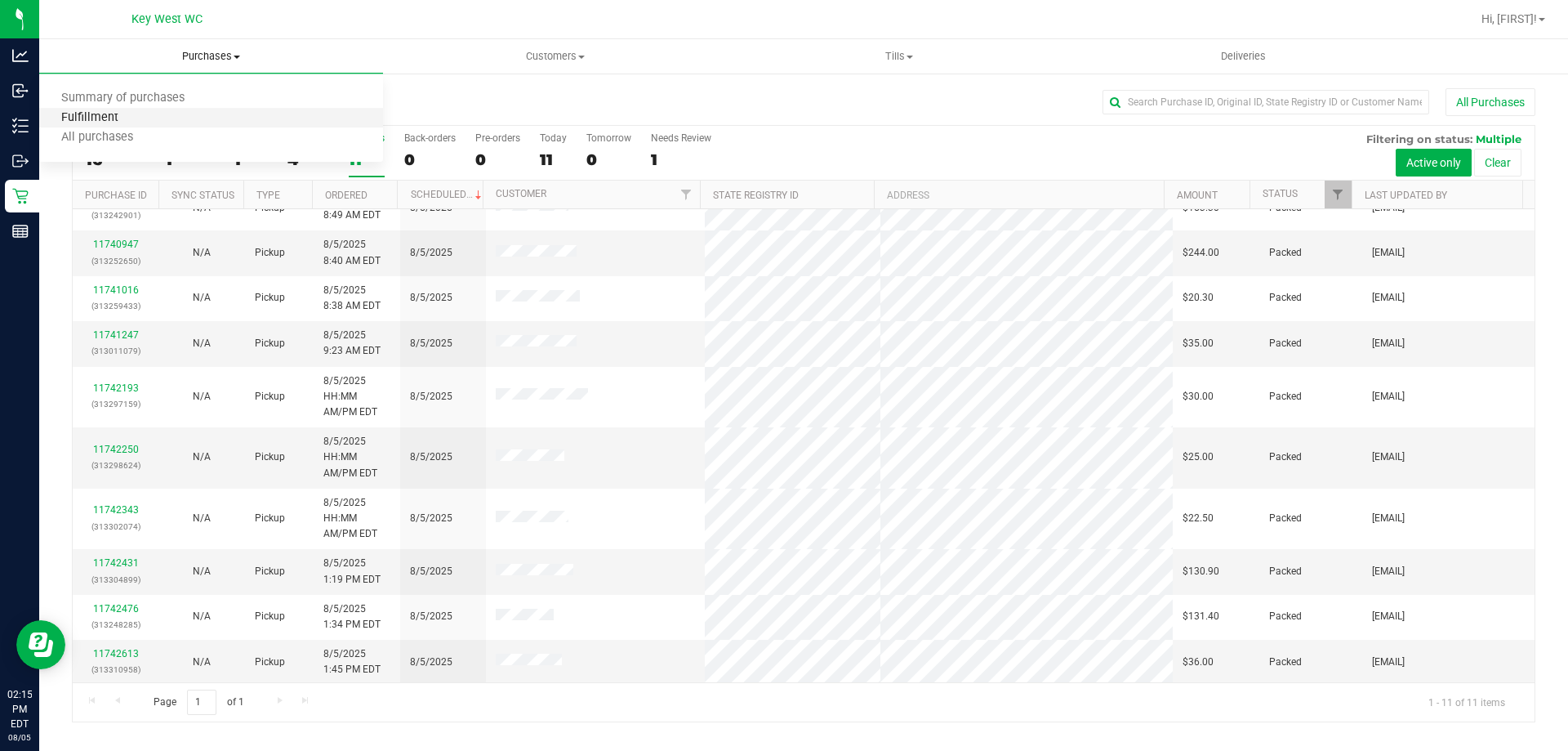 click on "Fulfillment" at bounding box center [90, 118] 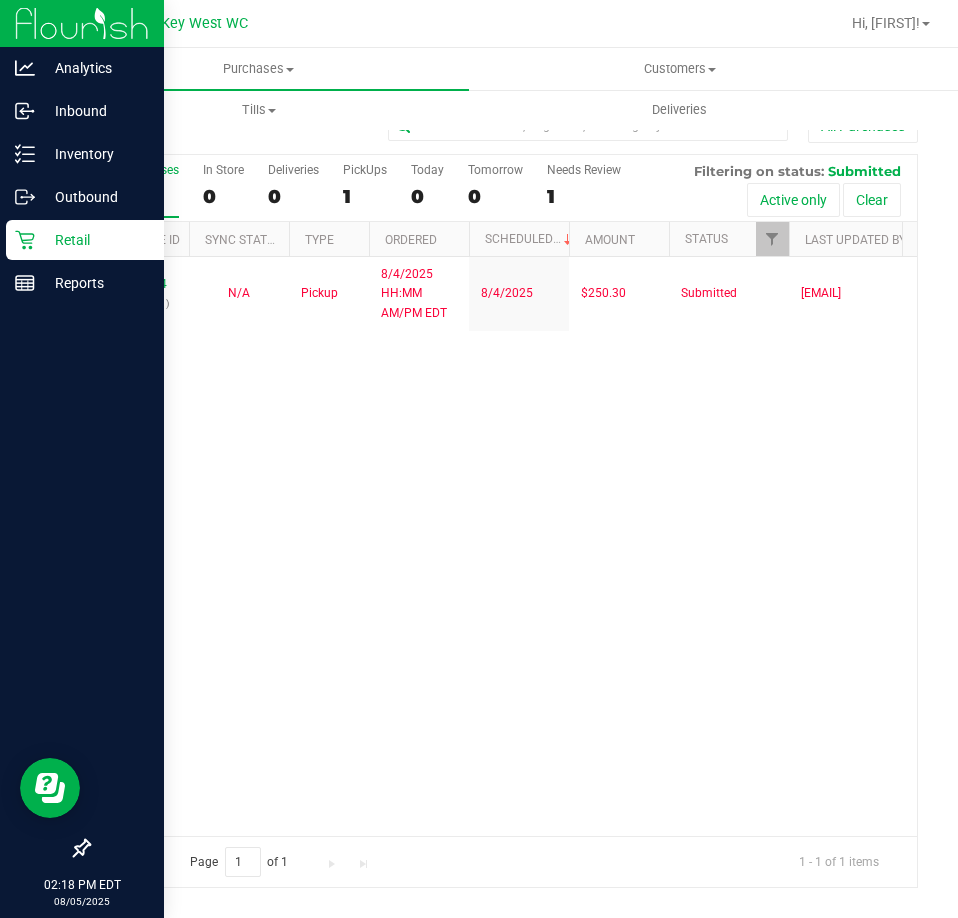 drag, startPoint x: 32, startPoint y: 238, endPoint x: 89, endPoint y: 235, distance: 57.07889 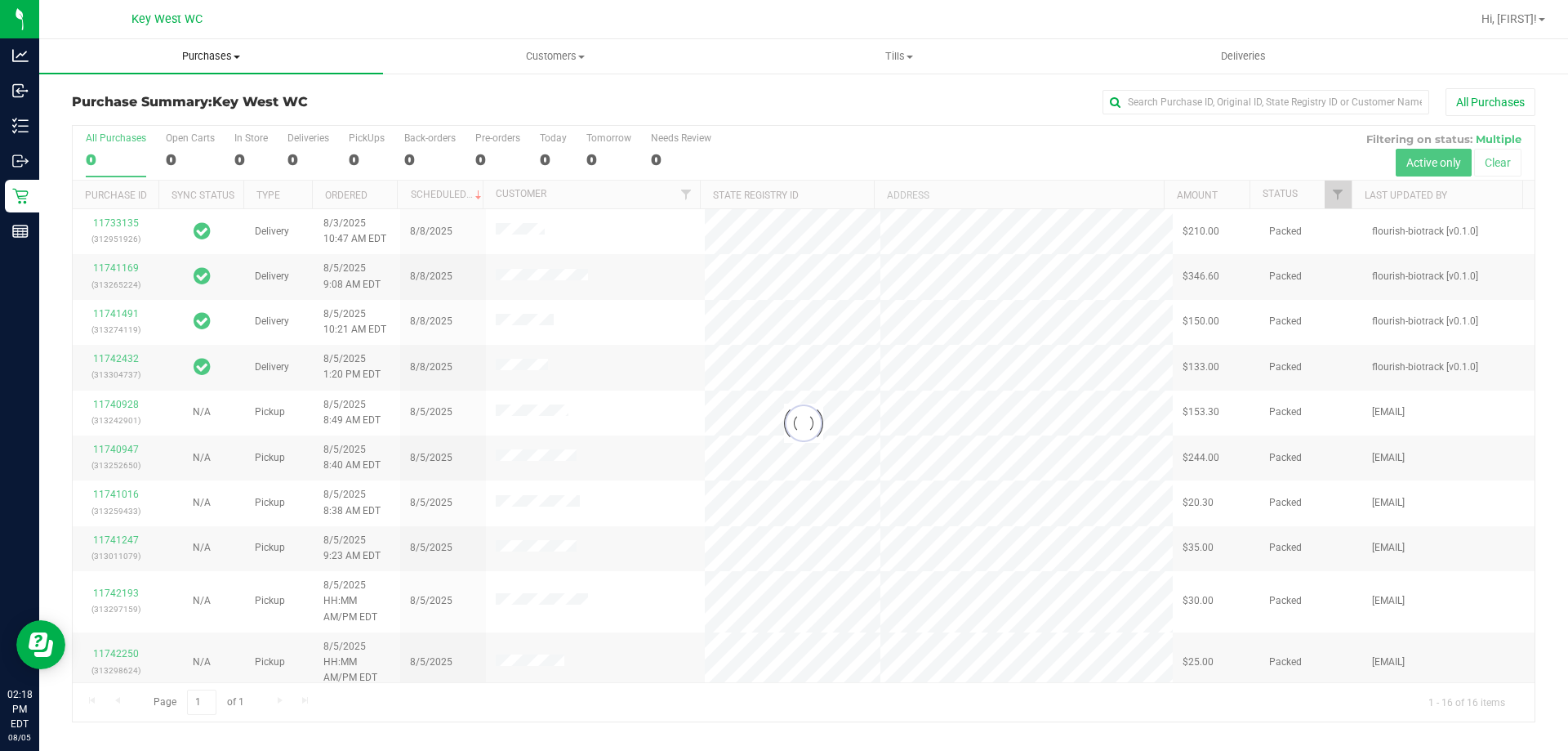 click on "Purchases" at bounding box center [211, 56] 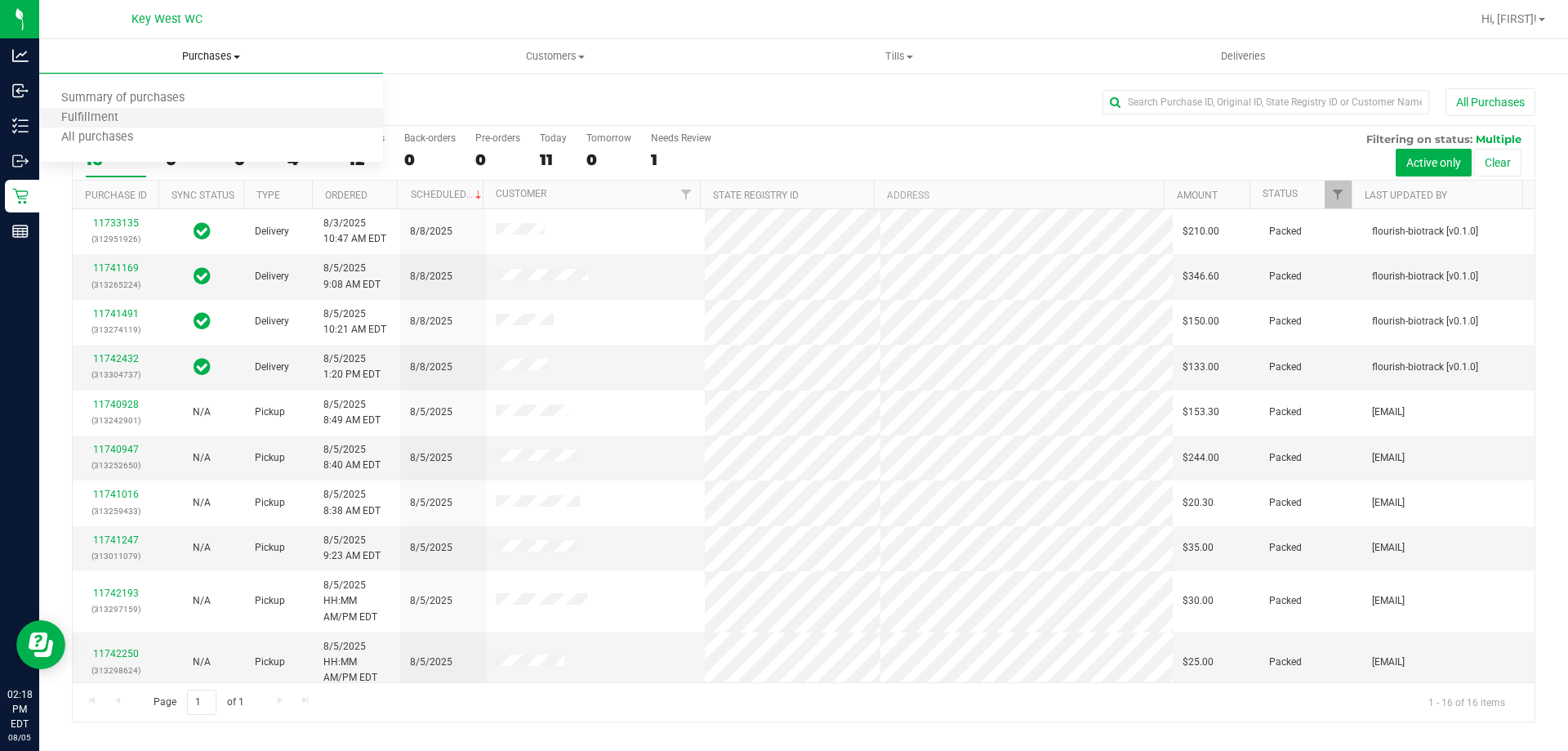 click on "Fulfillment" at bounding box center (211, 118) 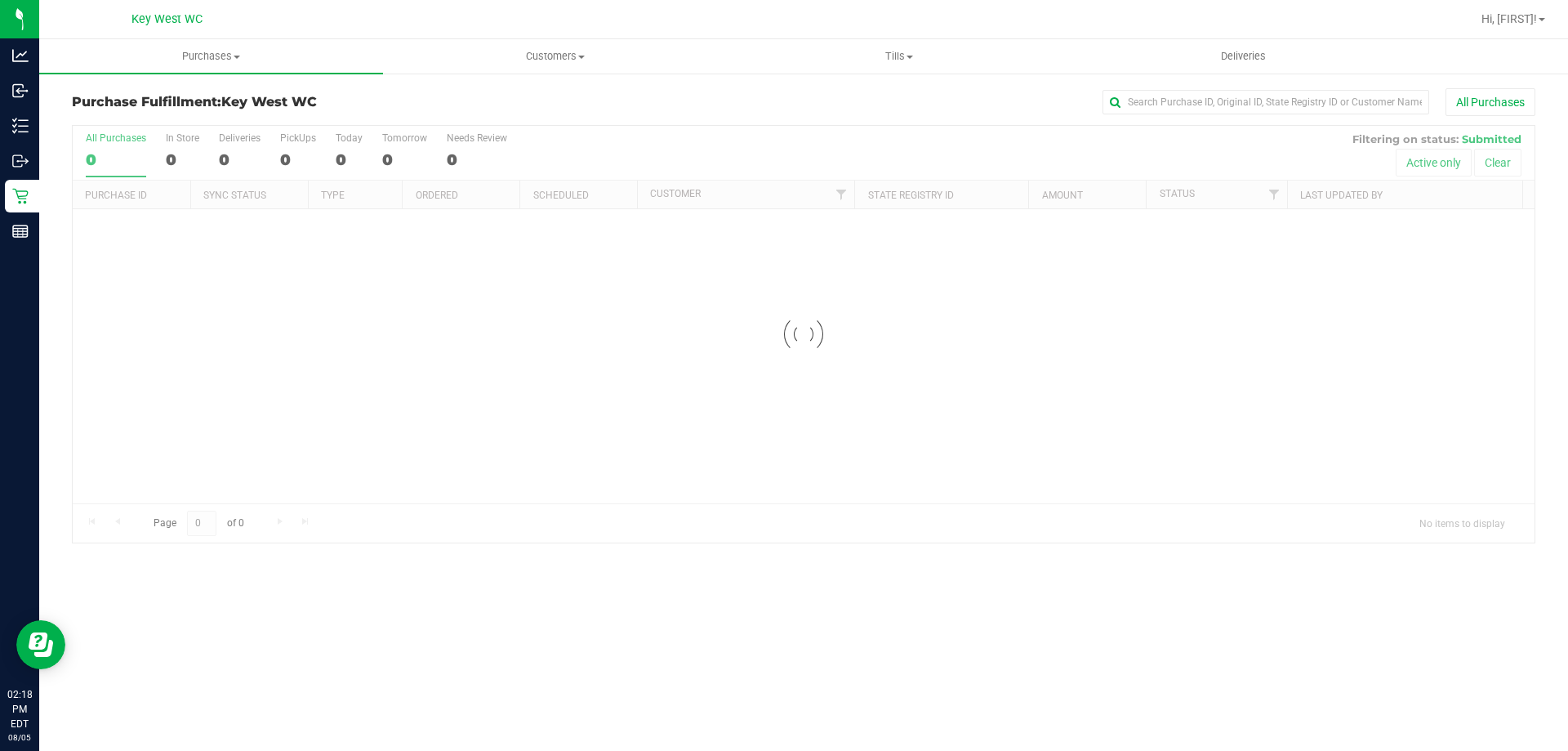 click at bounding box center (804, 334) 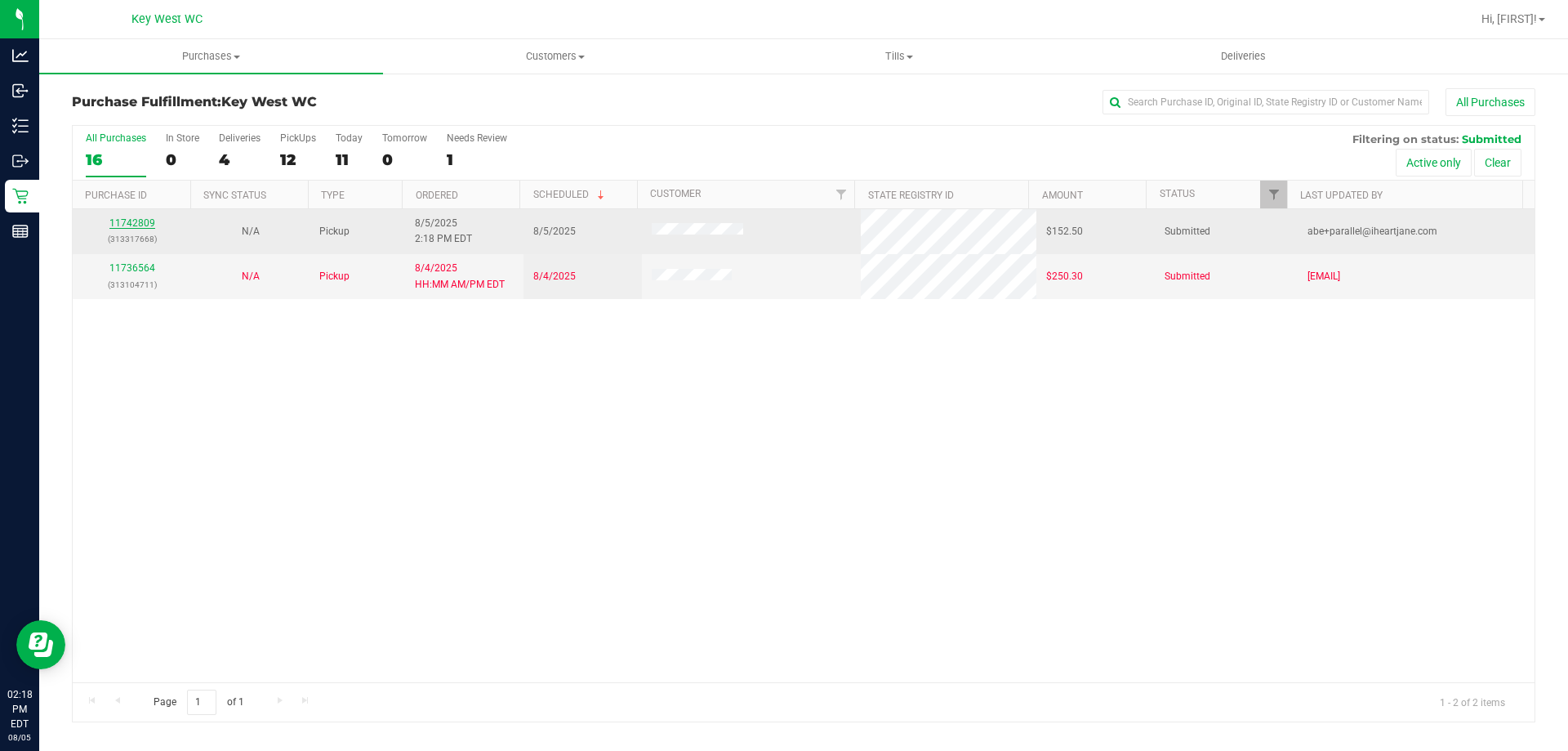 click on "11742809" at bounding box center [132, 223] 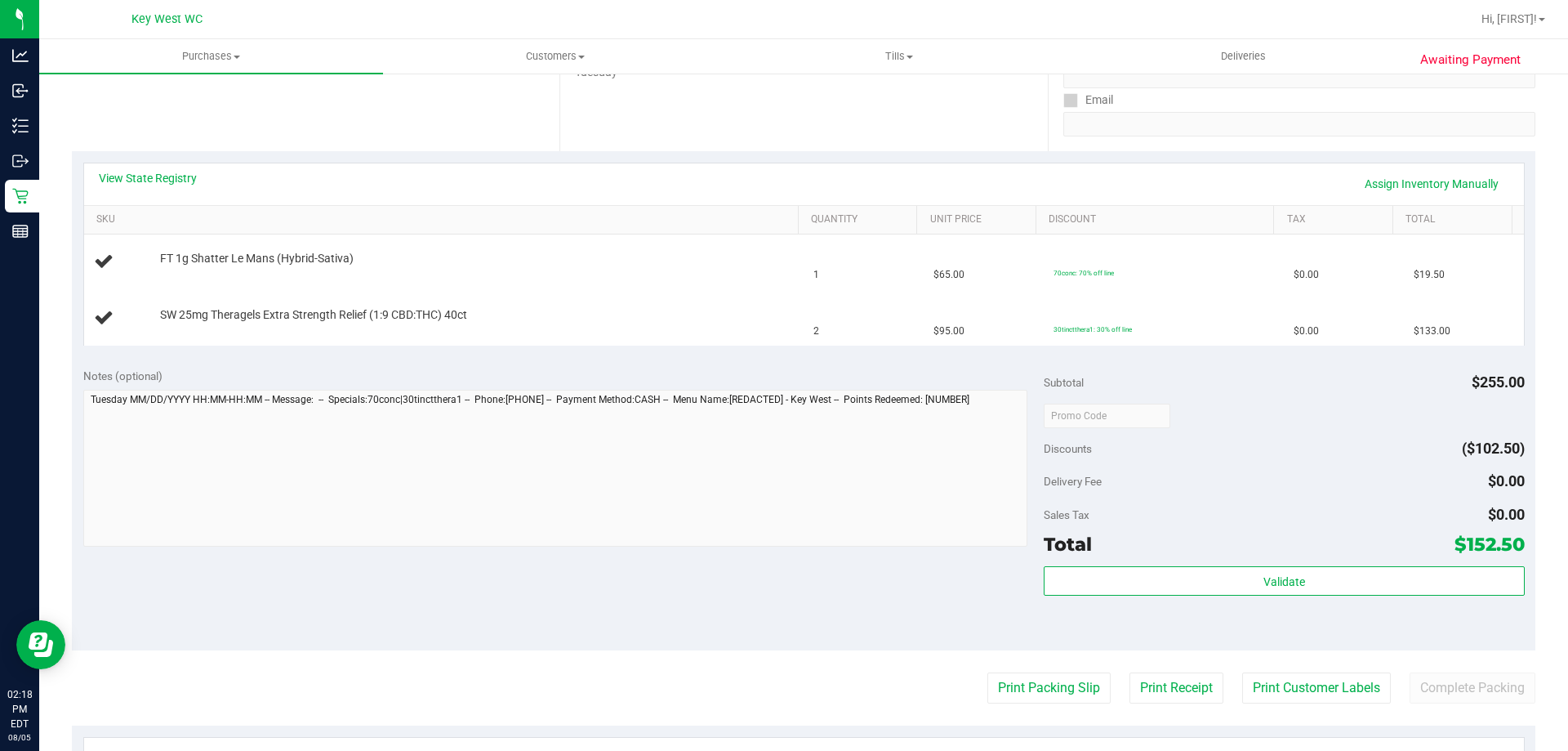 scroll, scrollTop: 327, scrollLeft: 0, axis: vertical 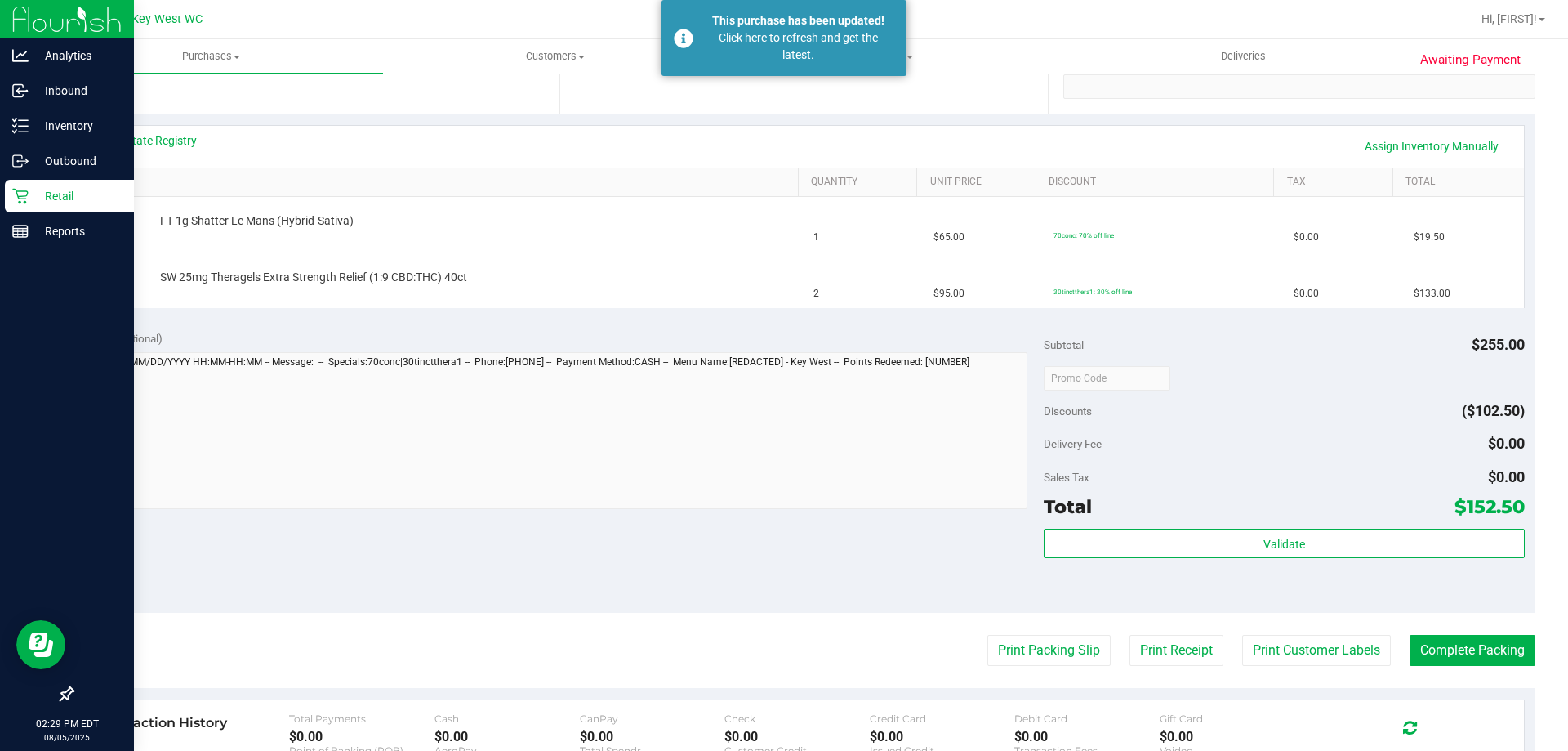 click on "Retail" at bounding box center (69, 196) 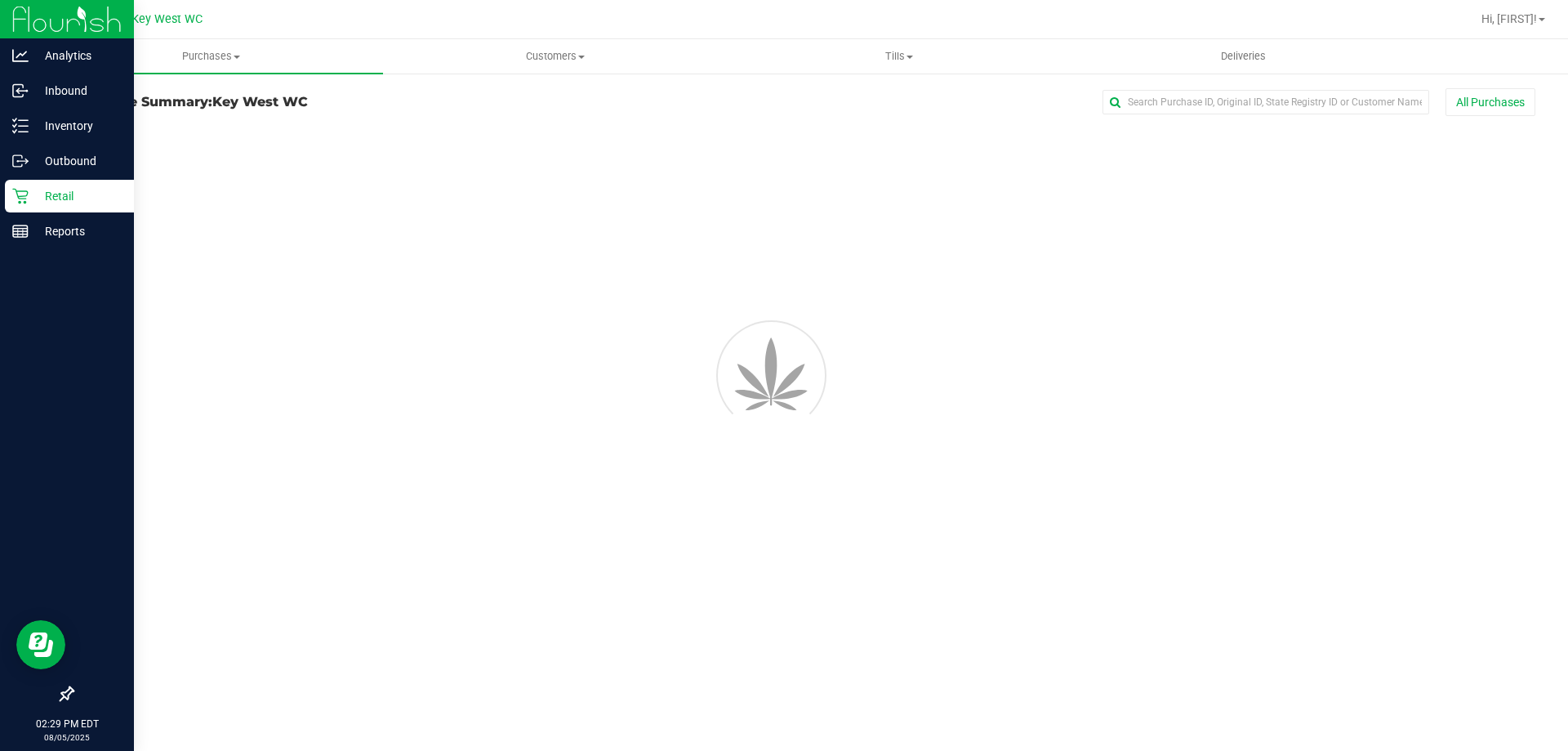 scroll, scrollTop: 0, scrollLeft: 0, axis: both 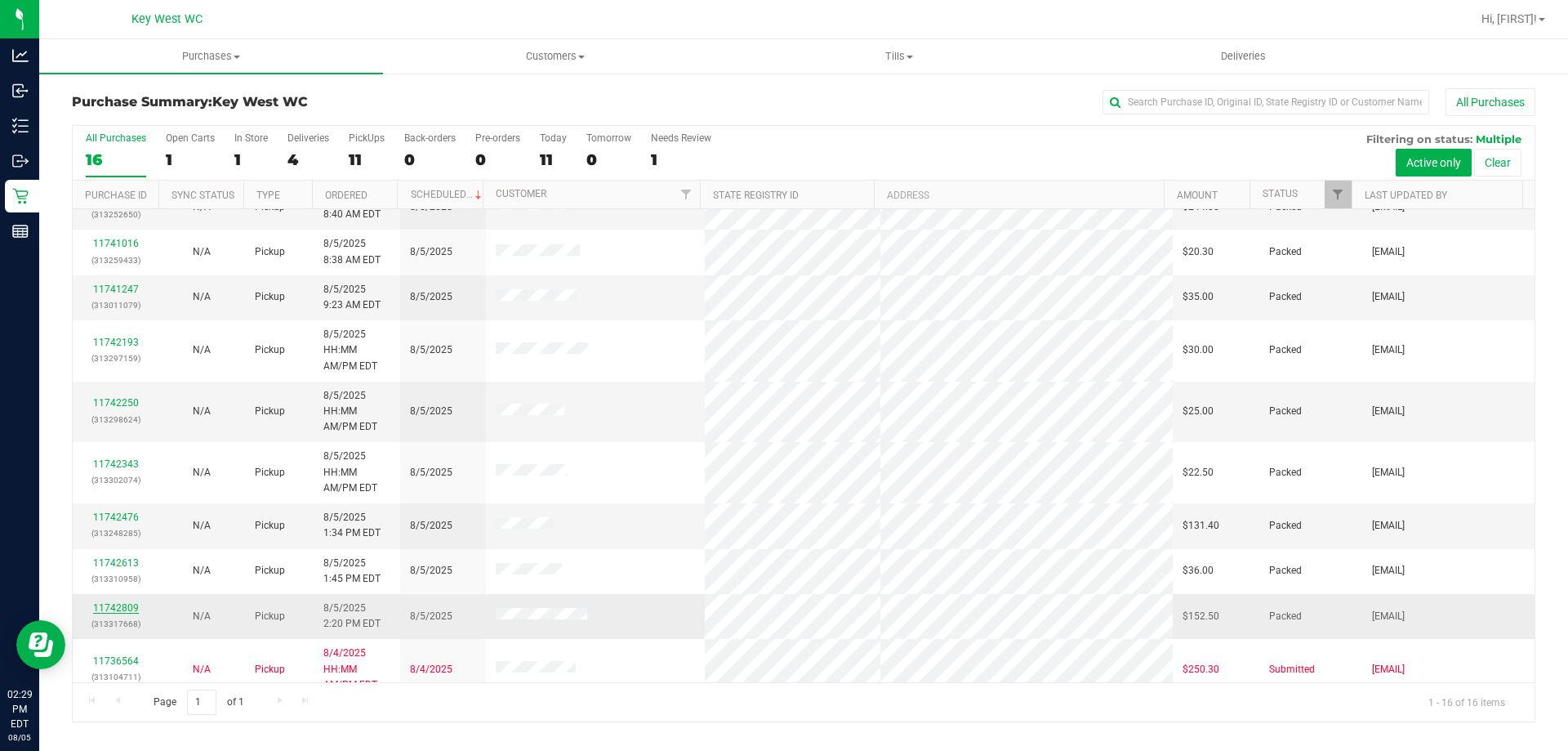 click on "11742809" at bounding box center [116, 608] 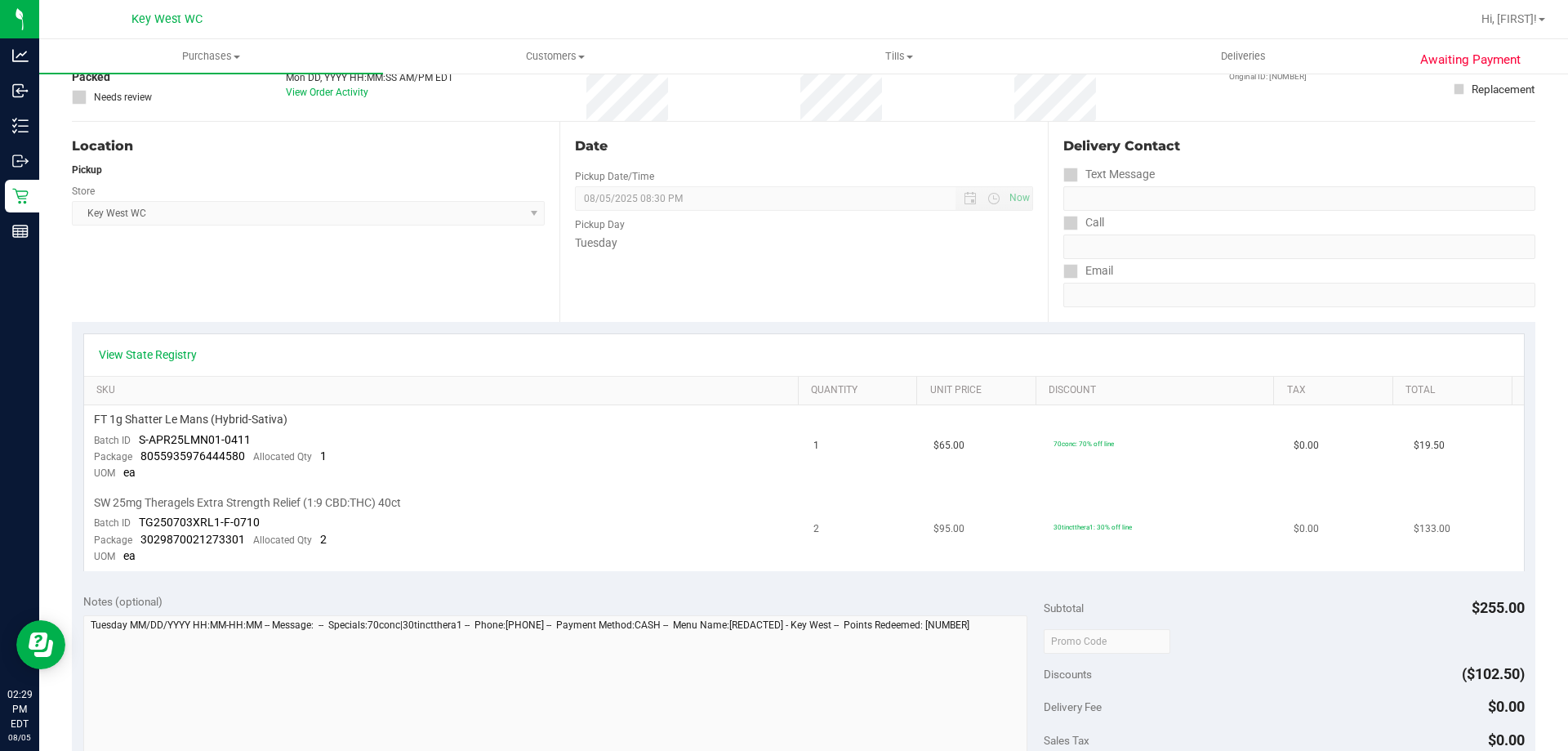scroll, scrollTop: 0, scrollLeft: 0, axis: both 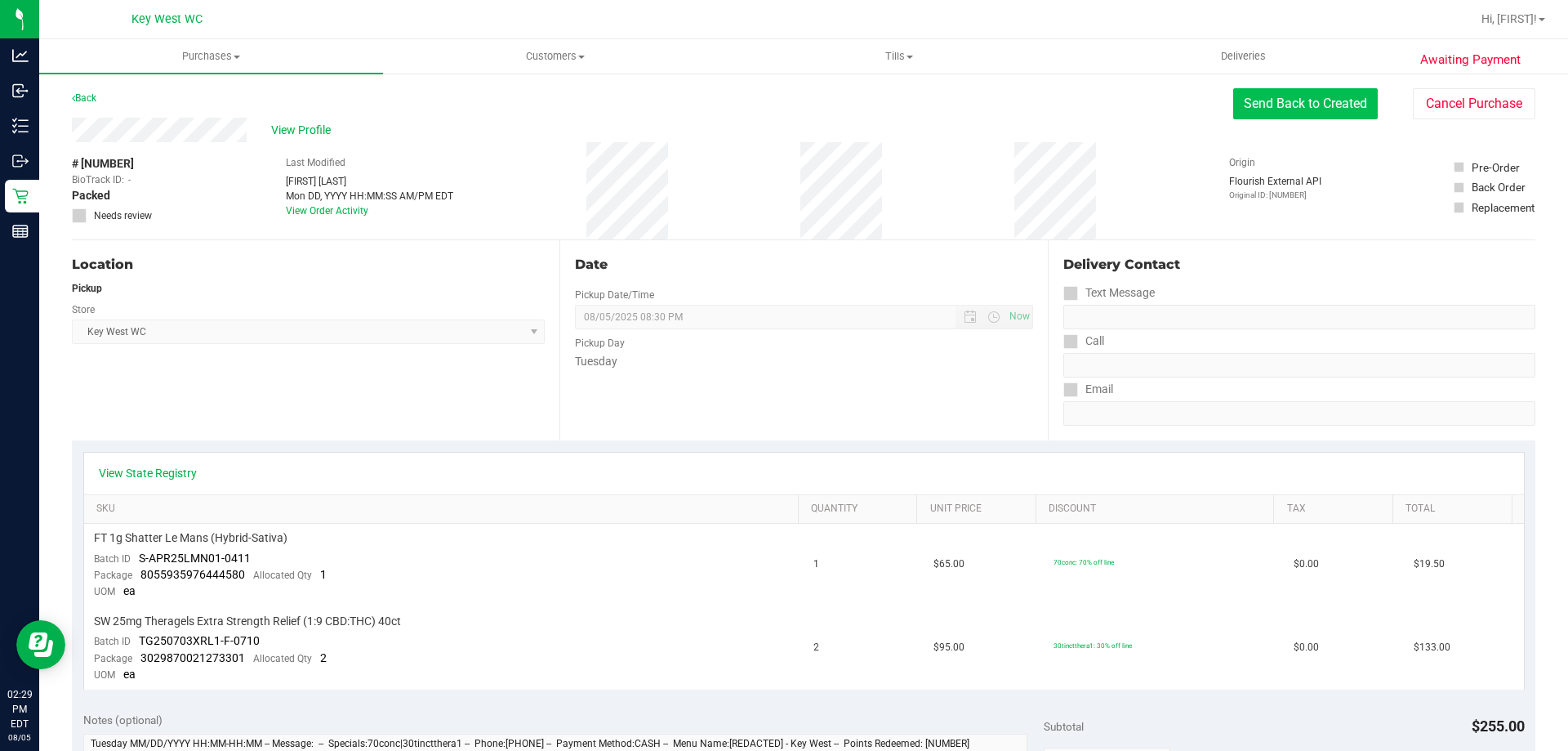 click on "Send Back to Created" at bounding box center (1305, 104) 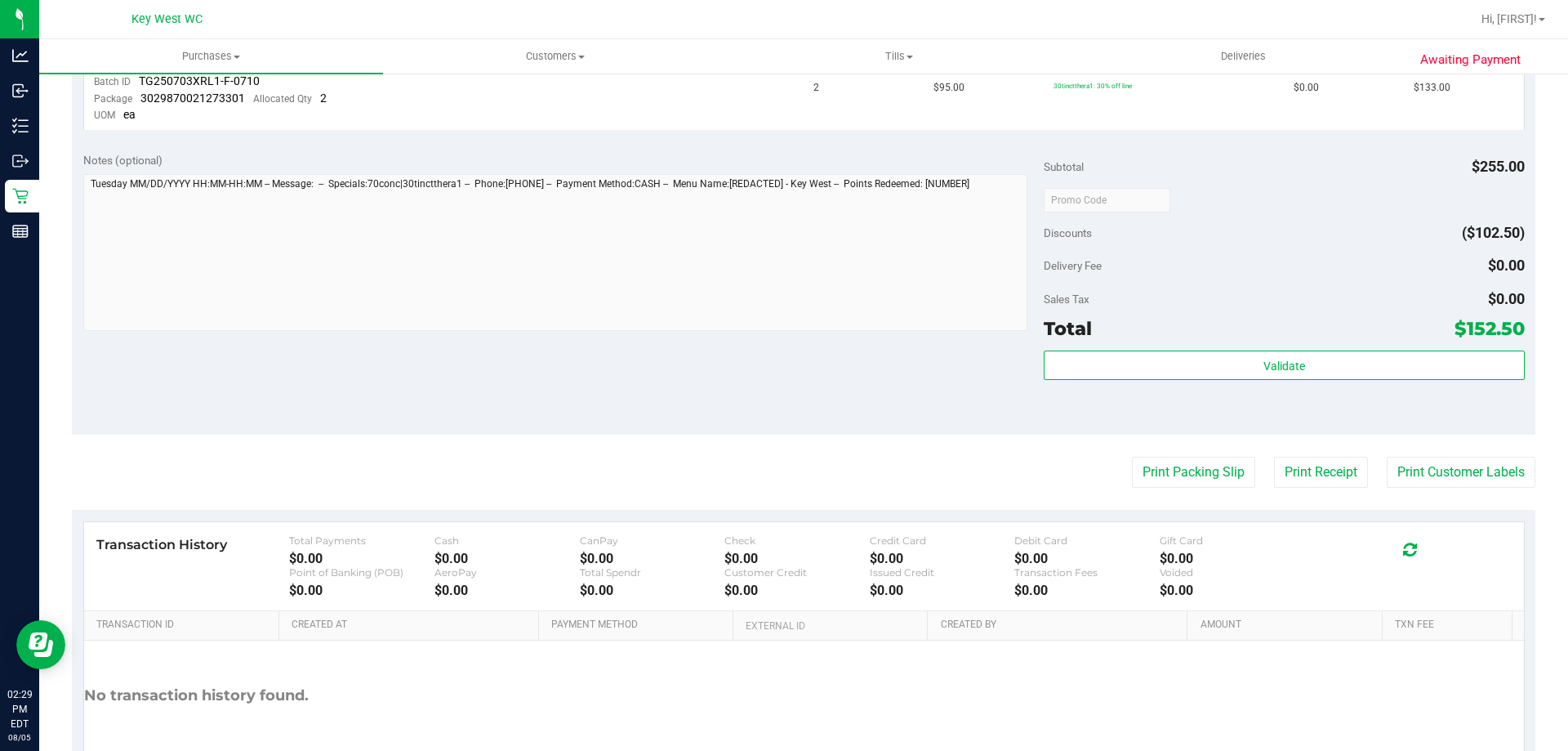 scroll, scrollTop: 654, scrollLeft: 0, axis: vertical 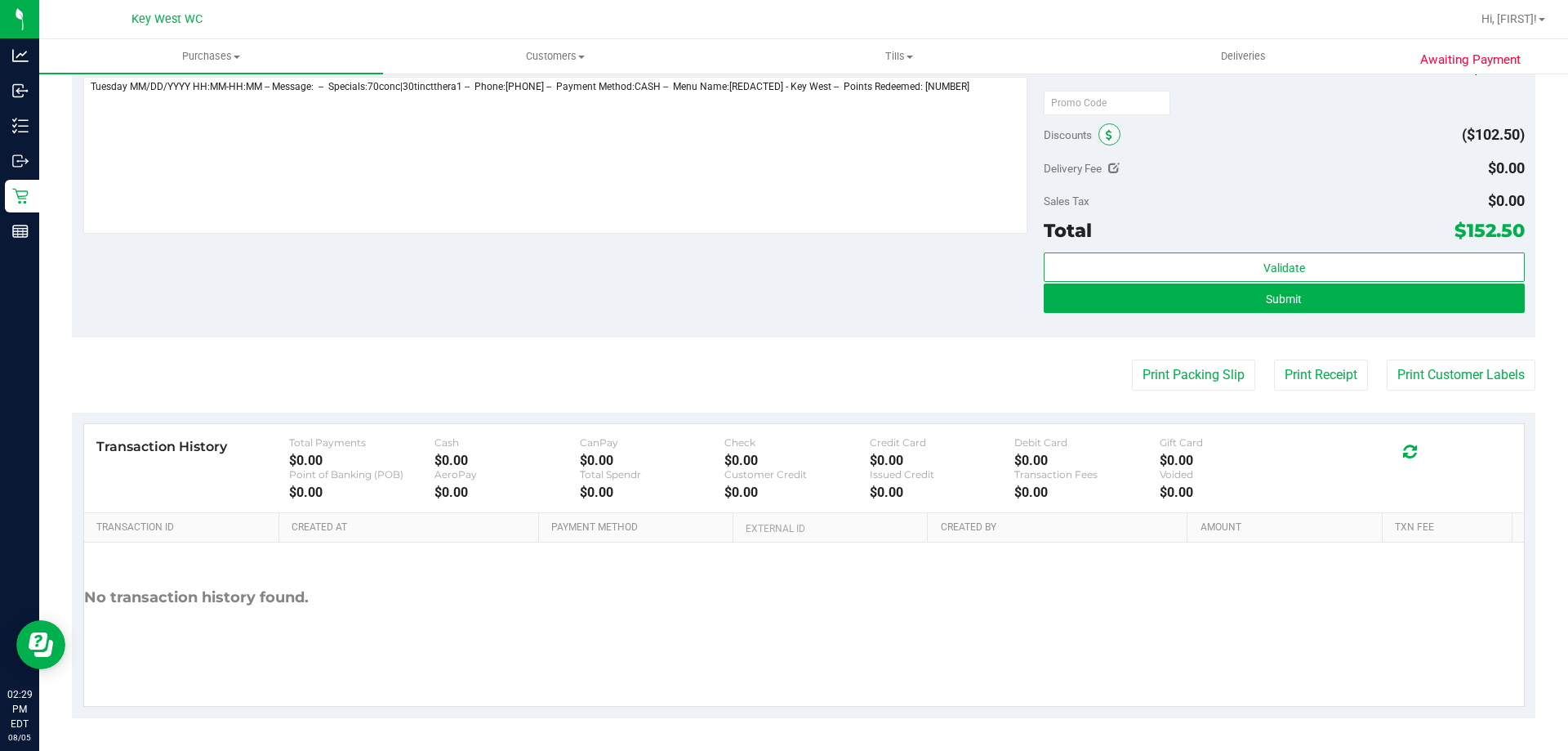 click at bounding box center [1109, 136] 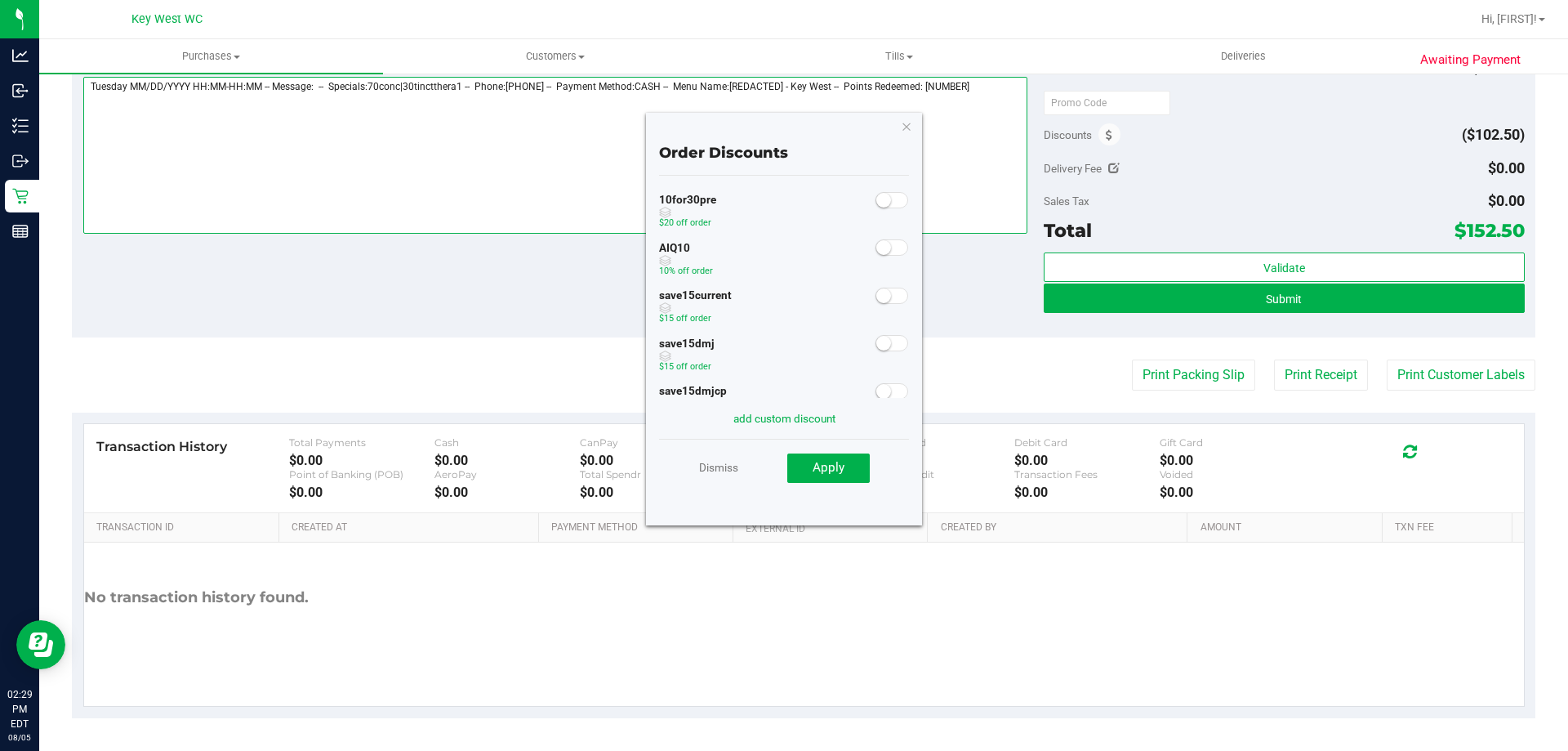 click at bounding box center [555, 155] 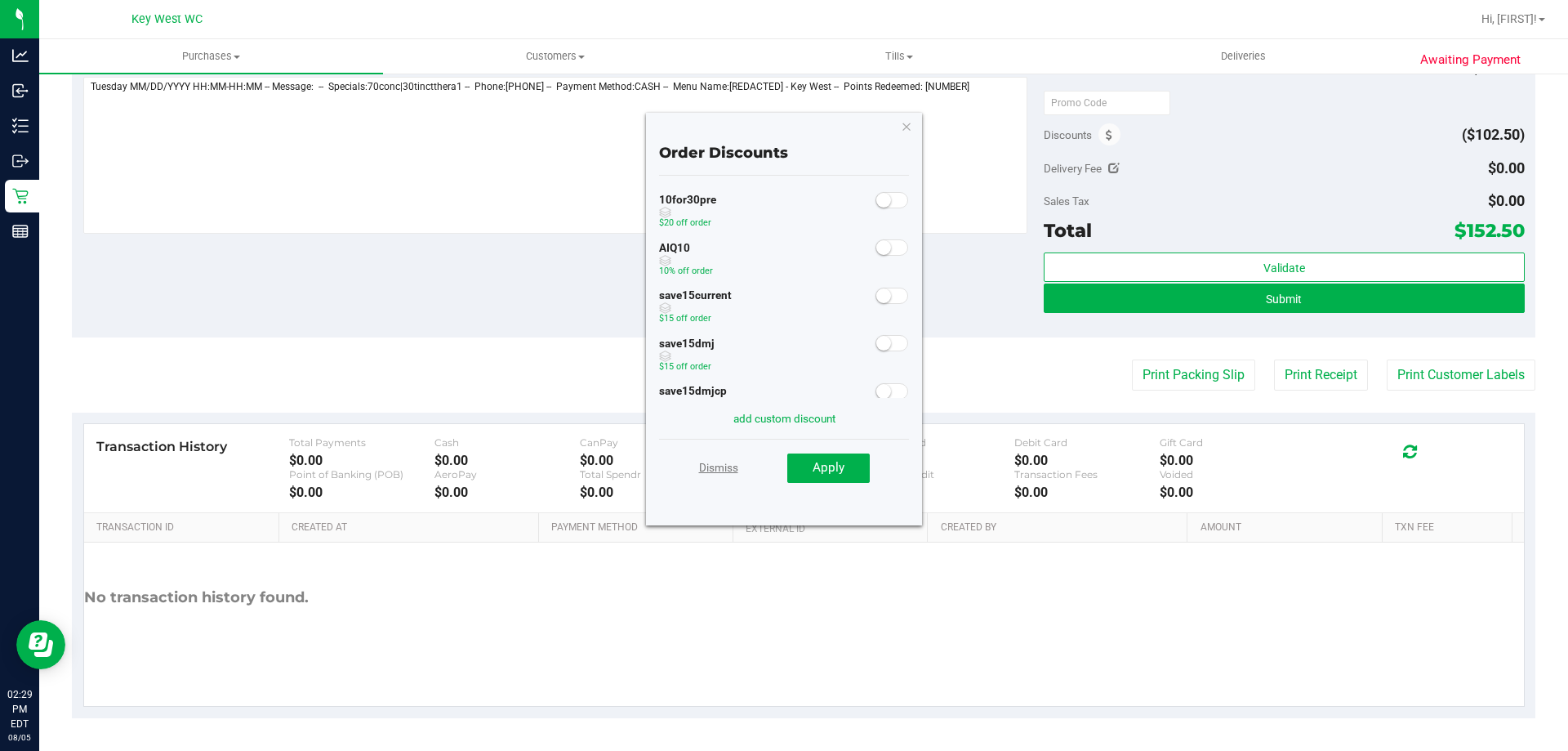 click on "Dismiss" at bounding box center (719, 467) 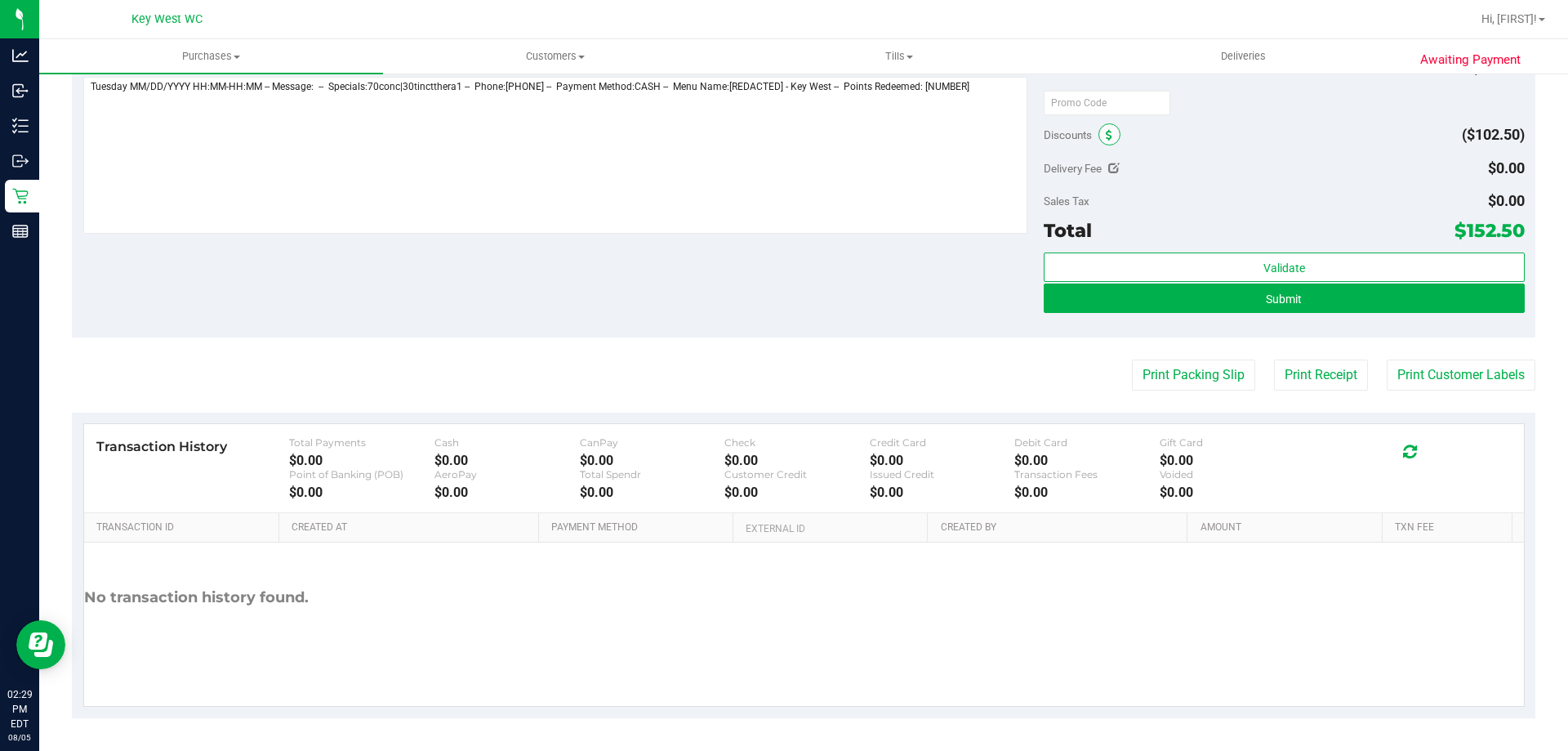 click at bounding box center (1109, 136) 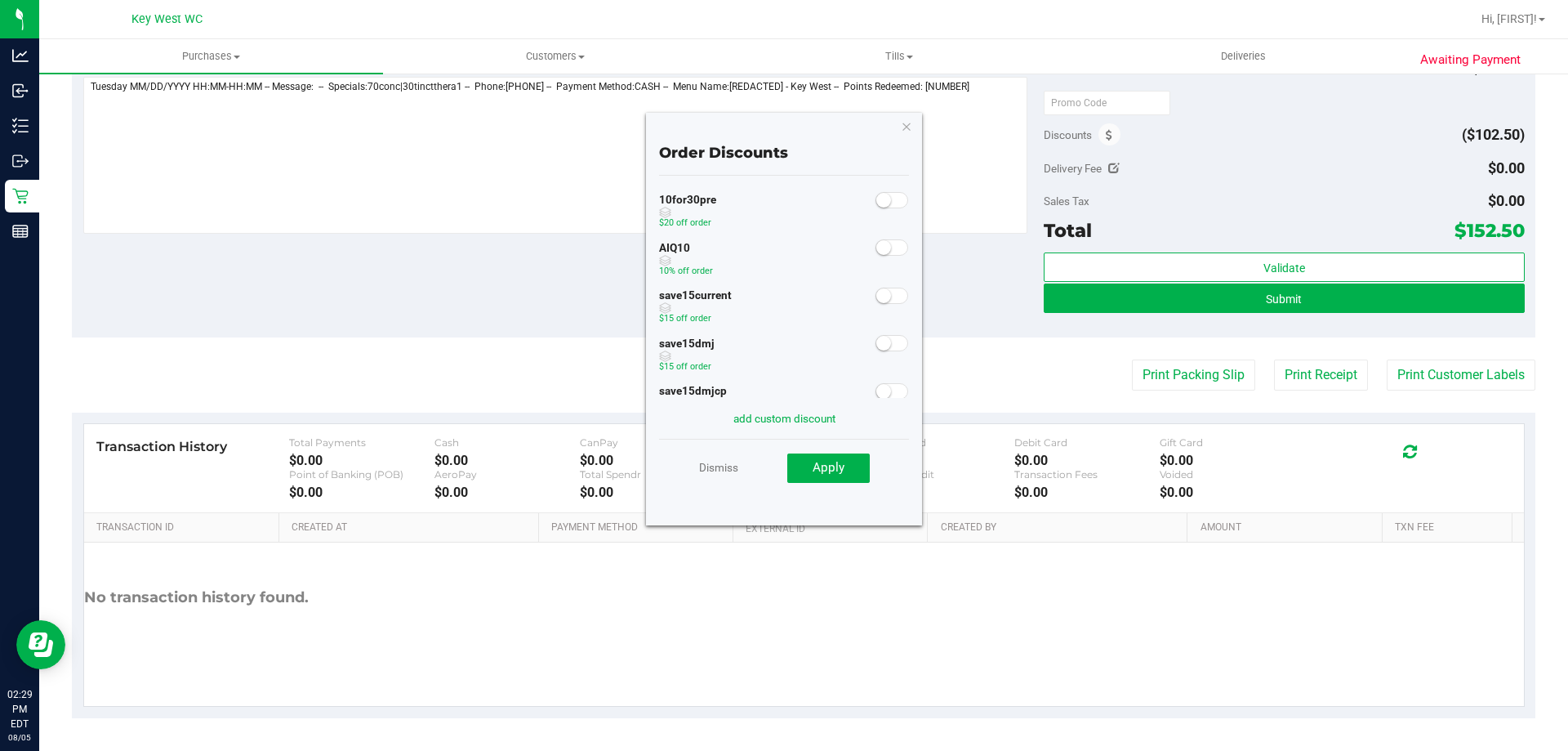 click at bounding box center [892, 248] 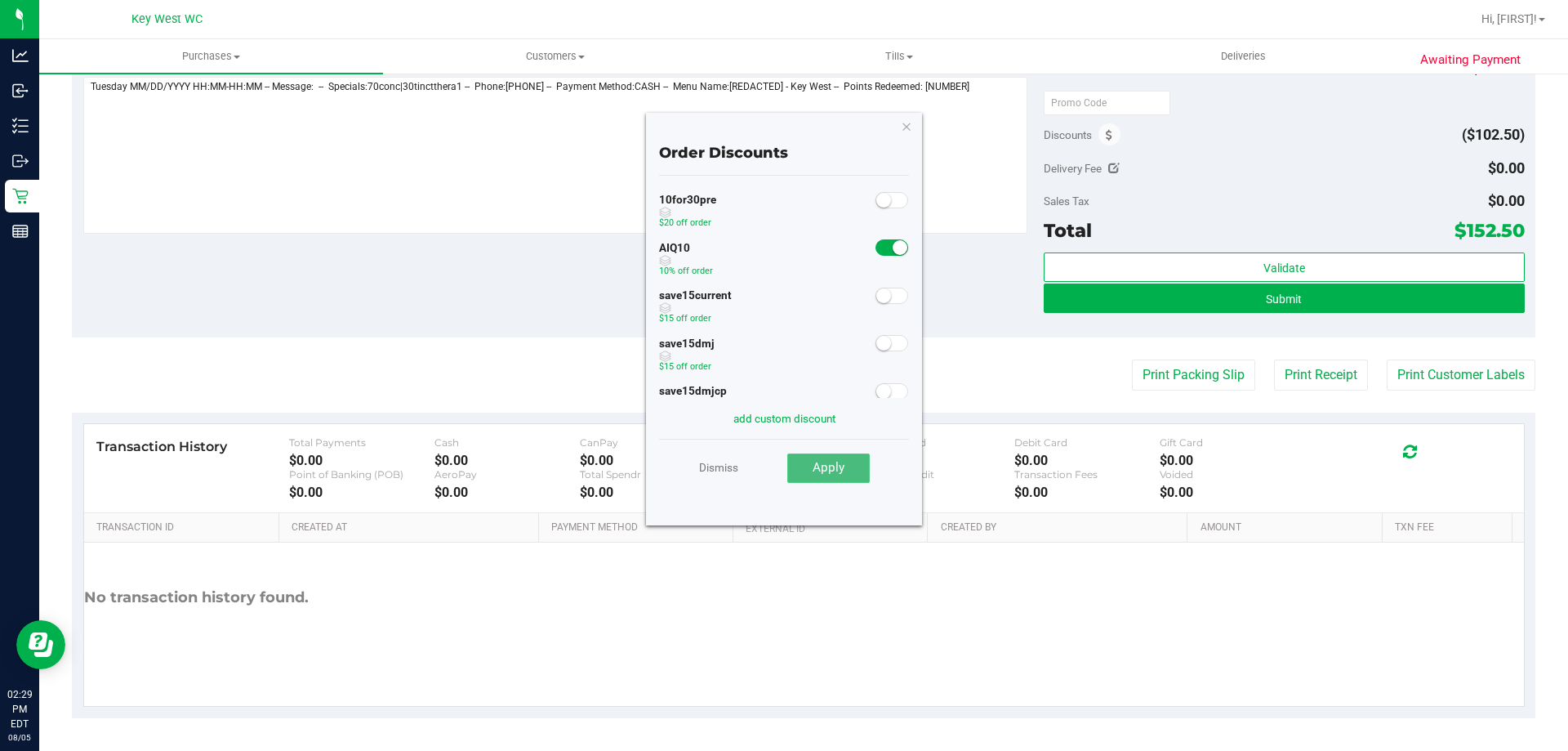 click on "Apply" at bounding box center [828, 467] 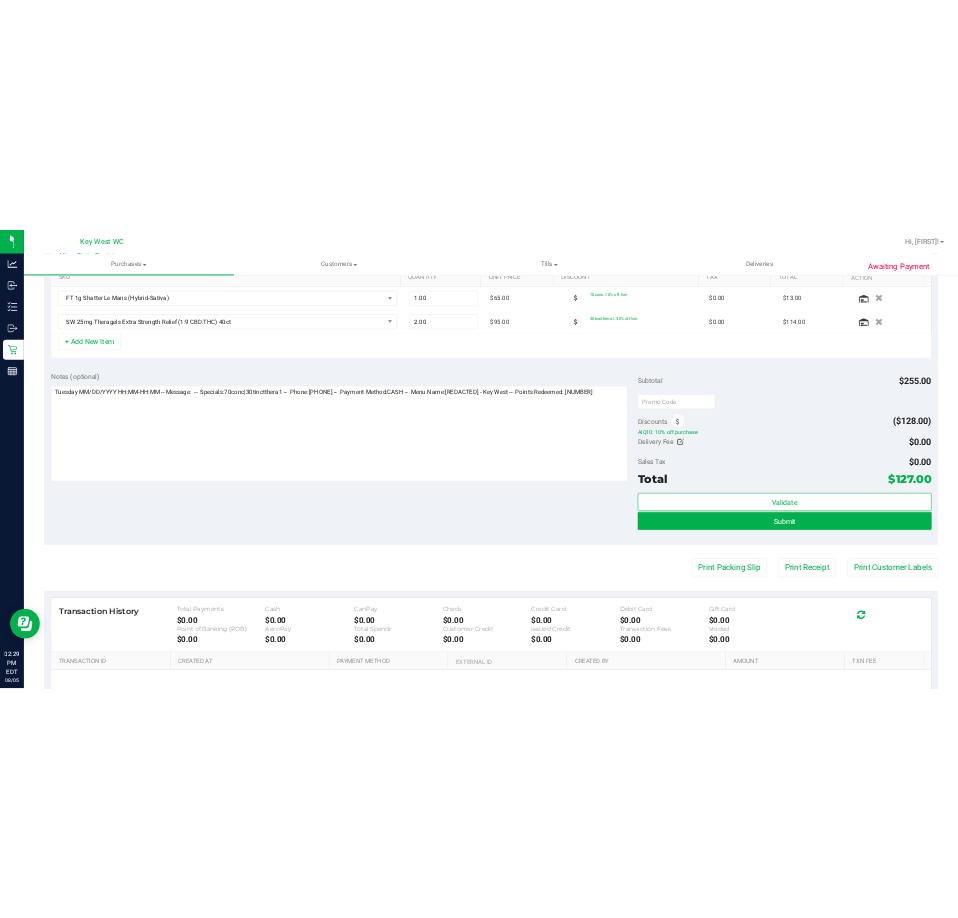 scroll, scrollTop: 545, scrollLeft: 0, axis: vertical 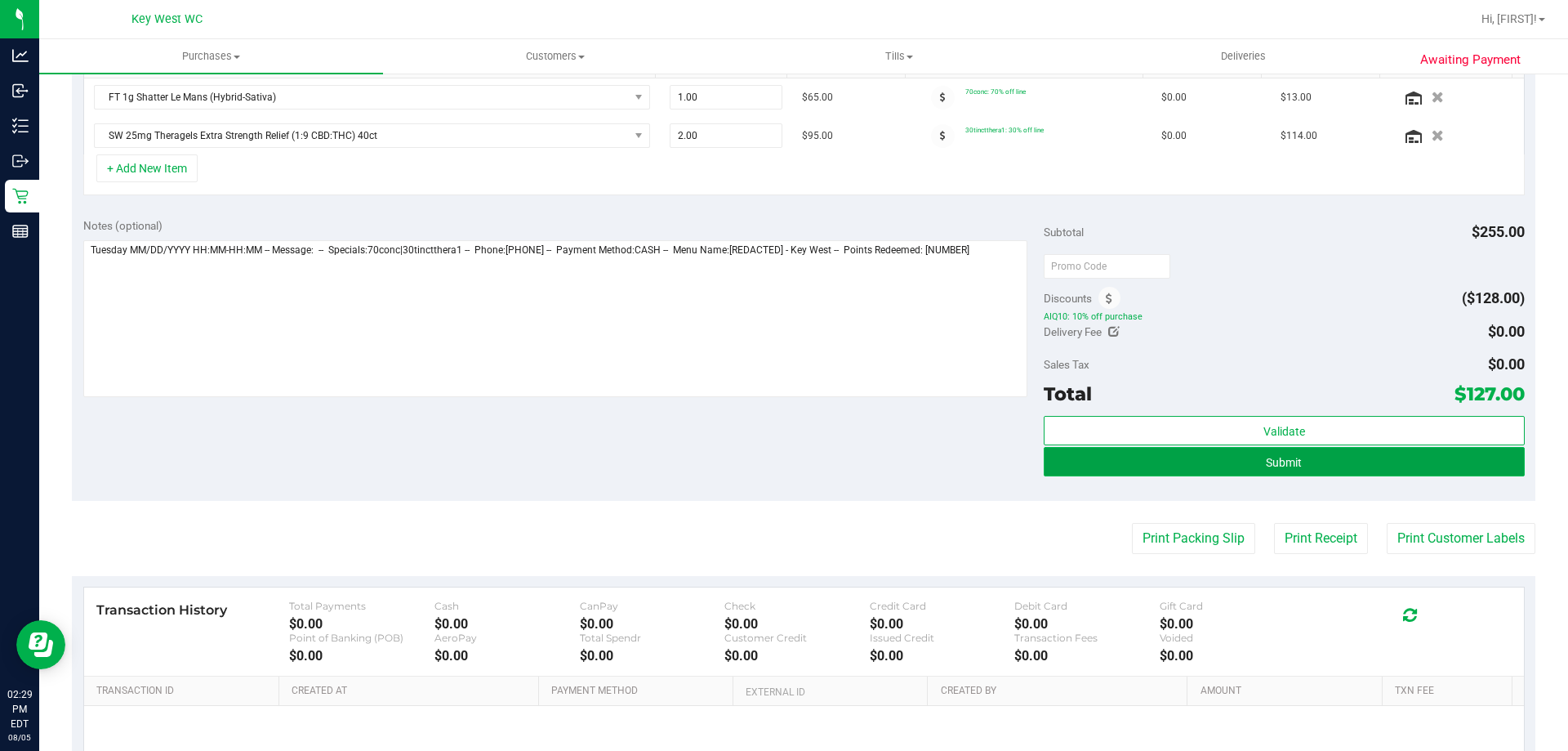 click on "Submit" at bounding box center (1284, 462) 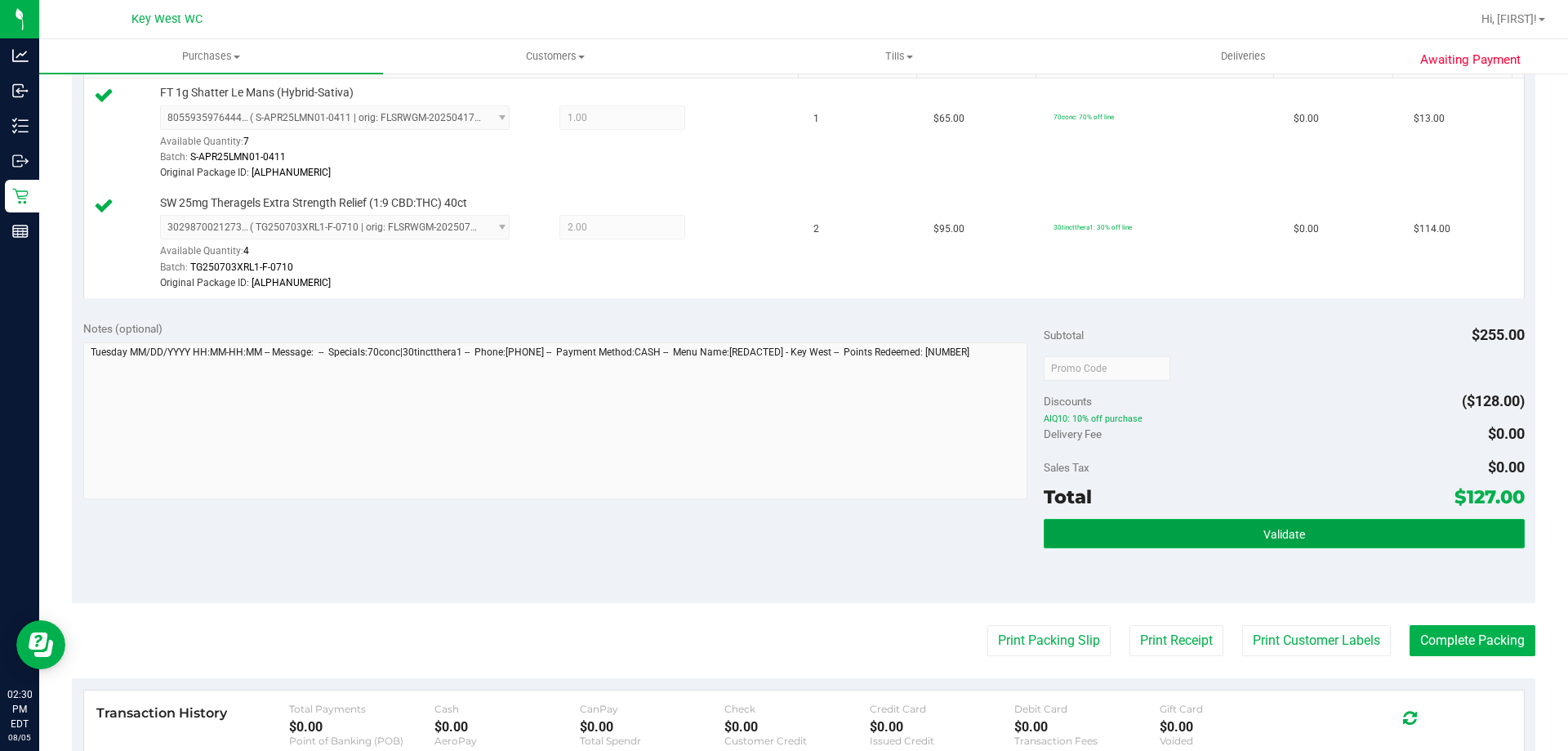 click on "Validate" at bounding box center (1284, 534) 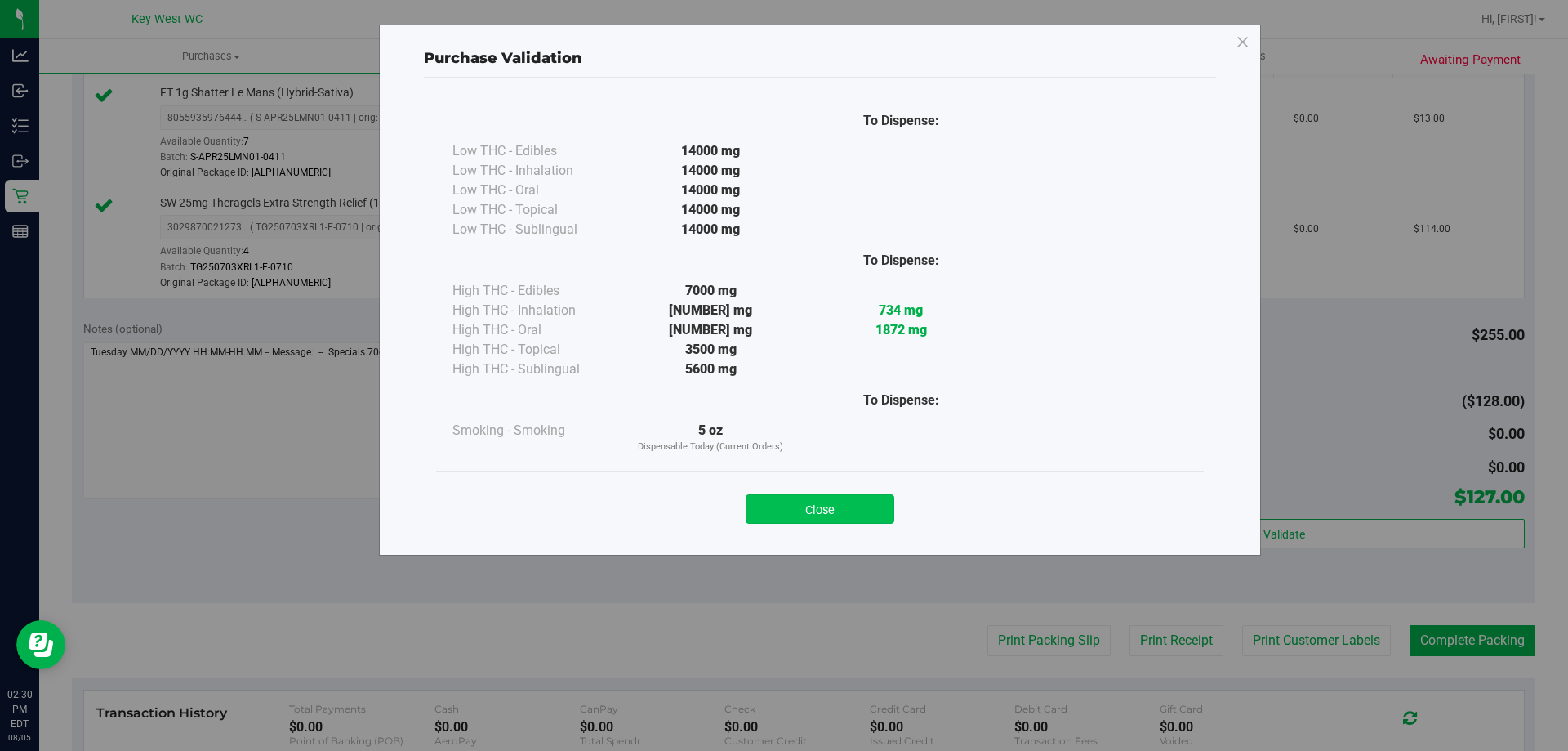 click on "Close" at bounding box center (820, 509) 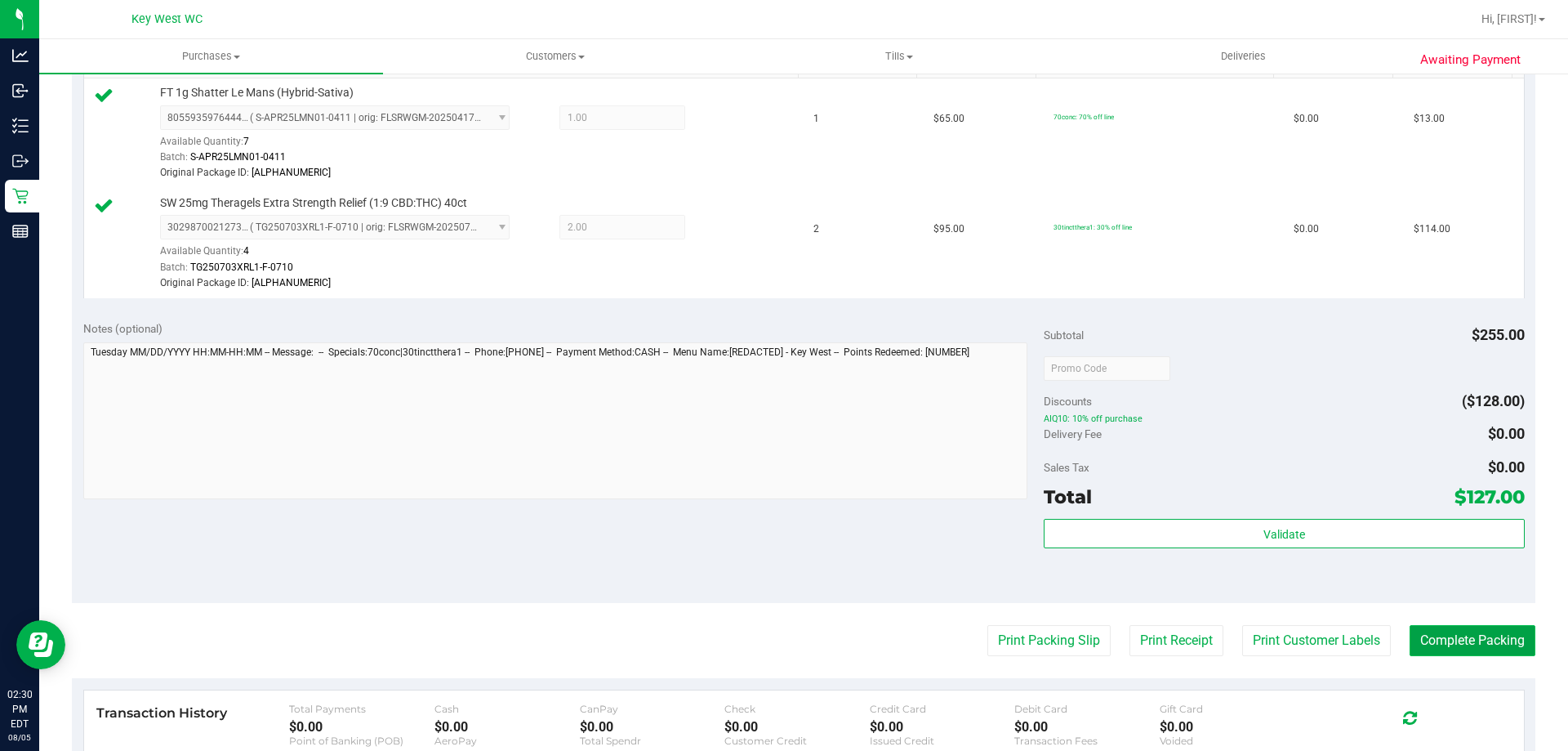 click on "Complete Packing" at bounding box center [1472, 641] 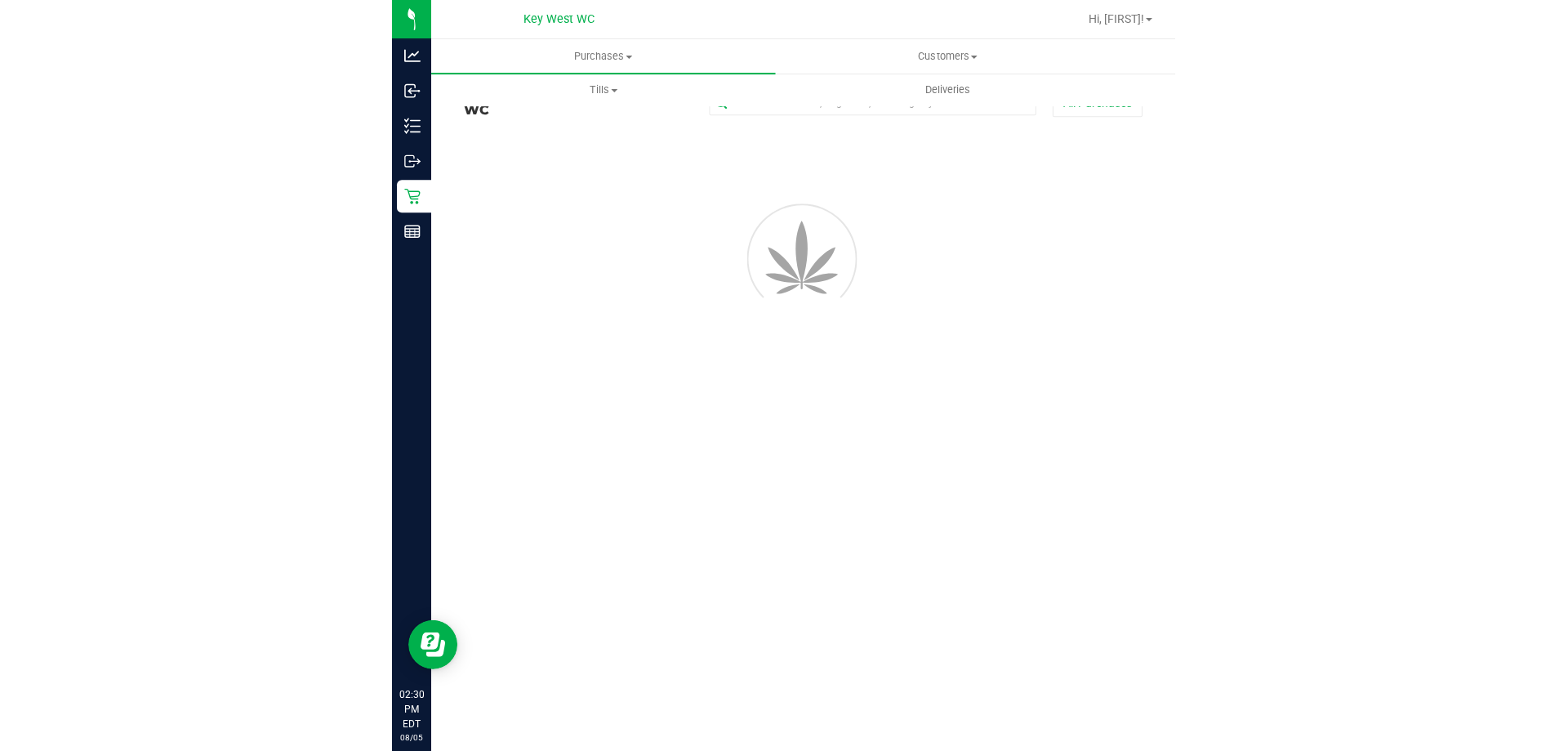 scroll, scrollTop: 0, scrollLeft: 0, axis: both 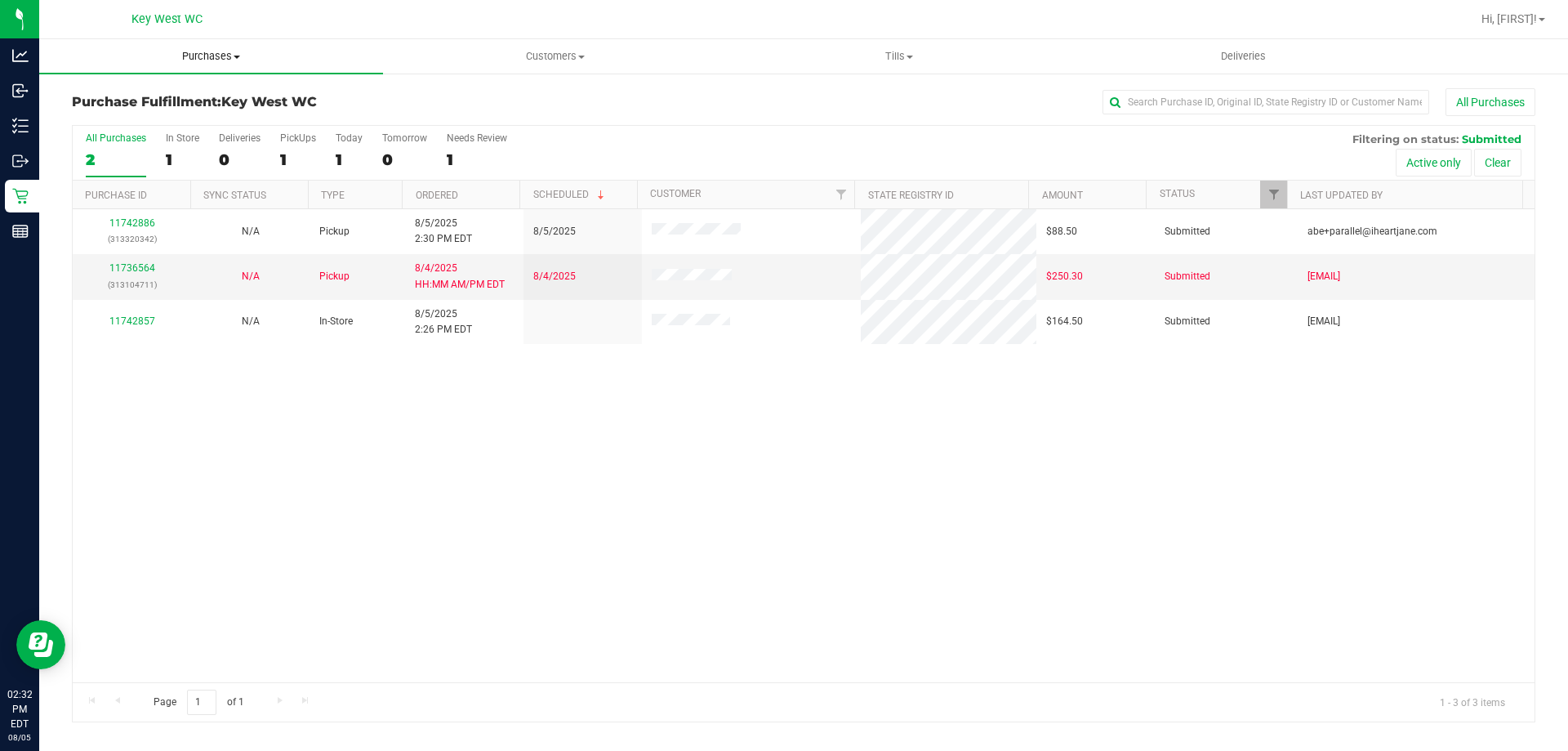 click on "Purchases" at bounding box center (211, 56) 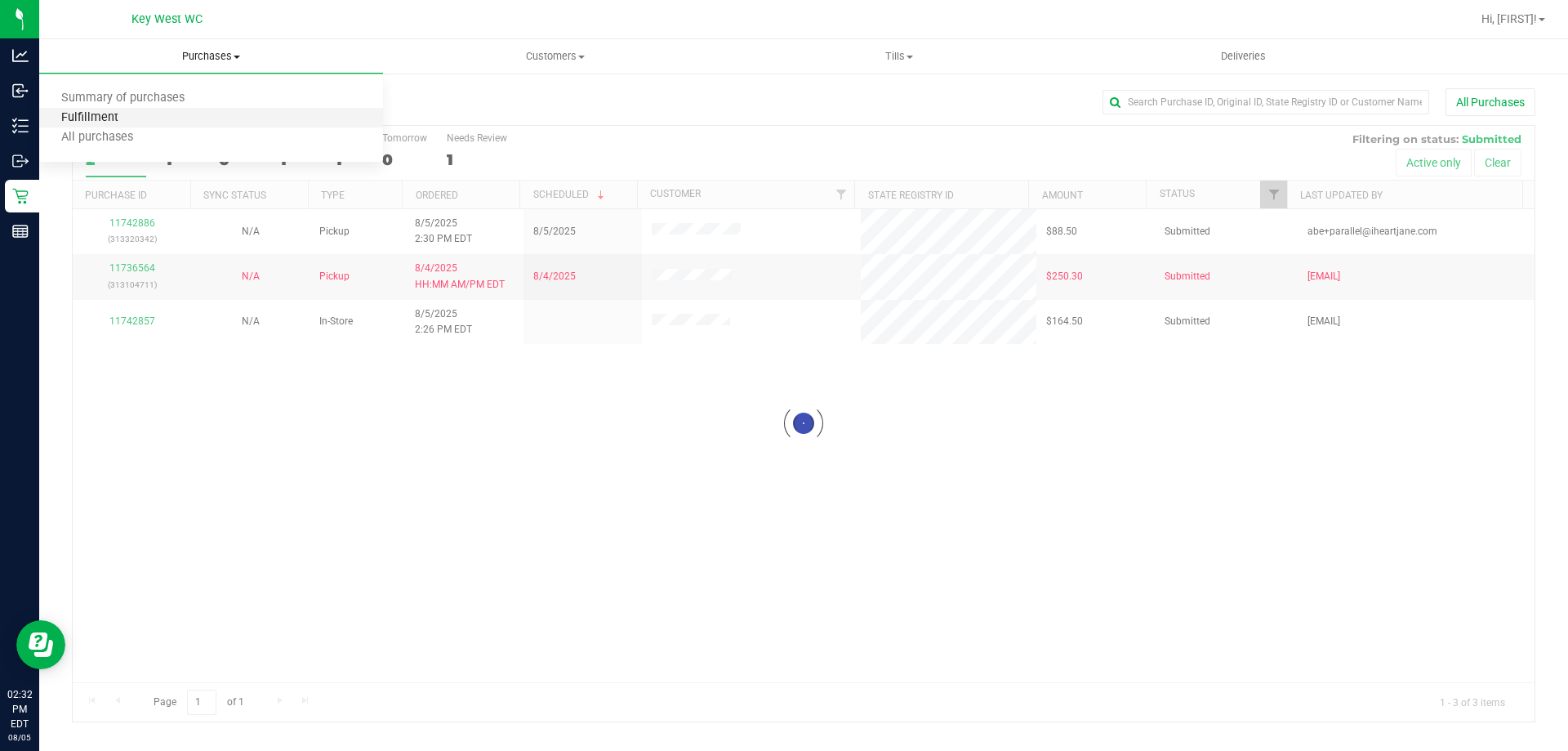 click on "Fulfillment" at bounding box center [90, 118] 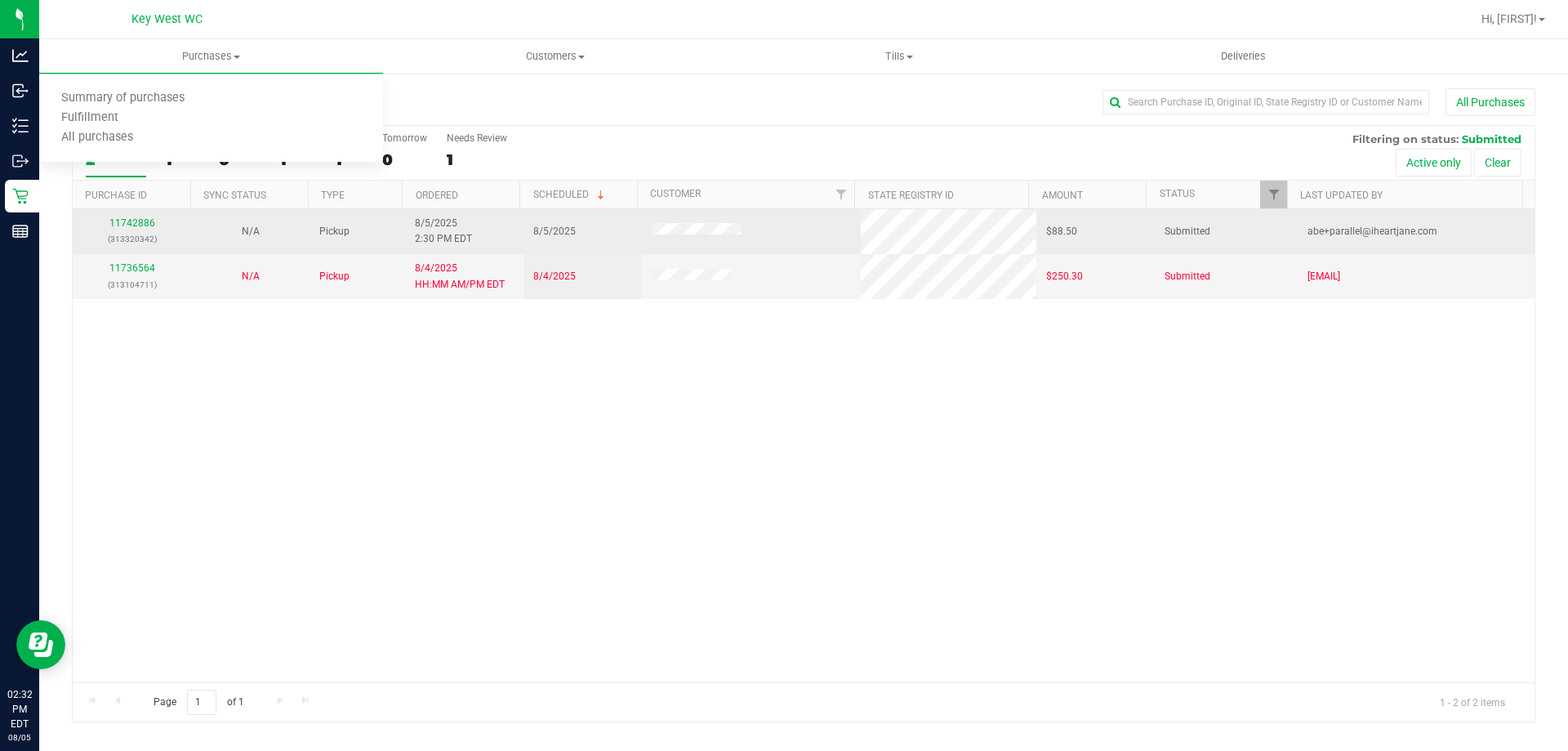 click on "[NUMBER]
([NUMBER])" at bounding box center (131, 231) 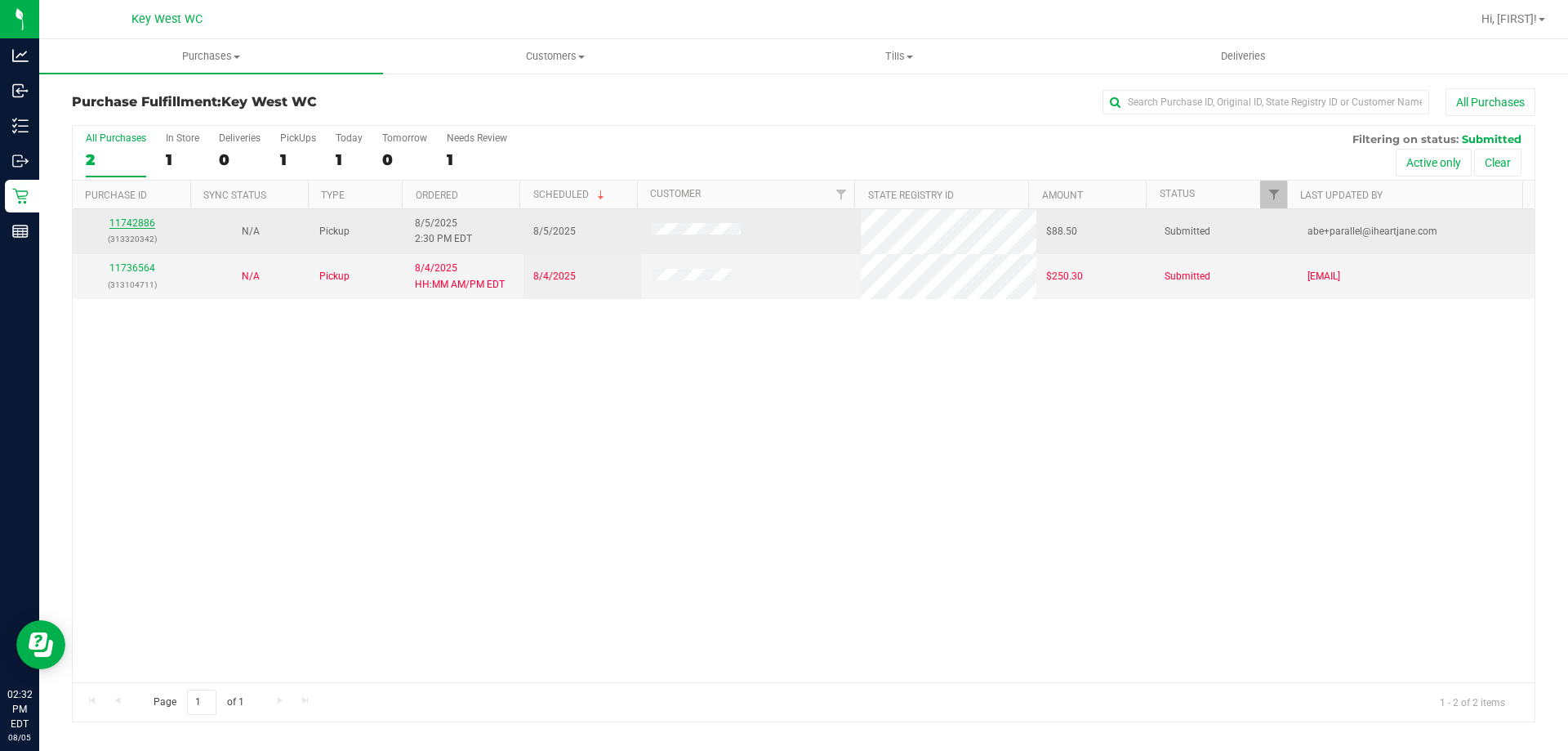 click on "11742886" at bounding box center [132, 223] 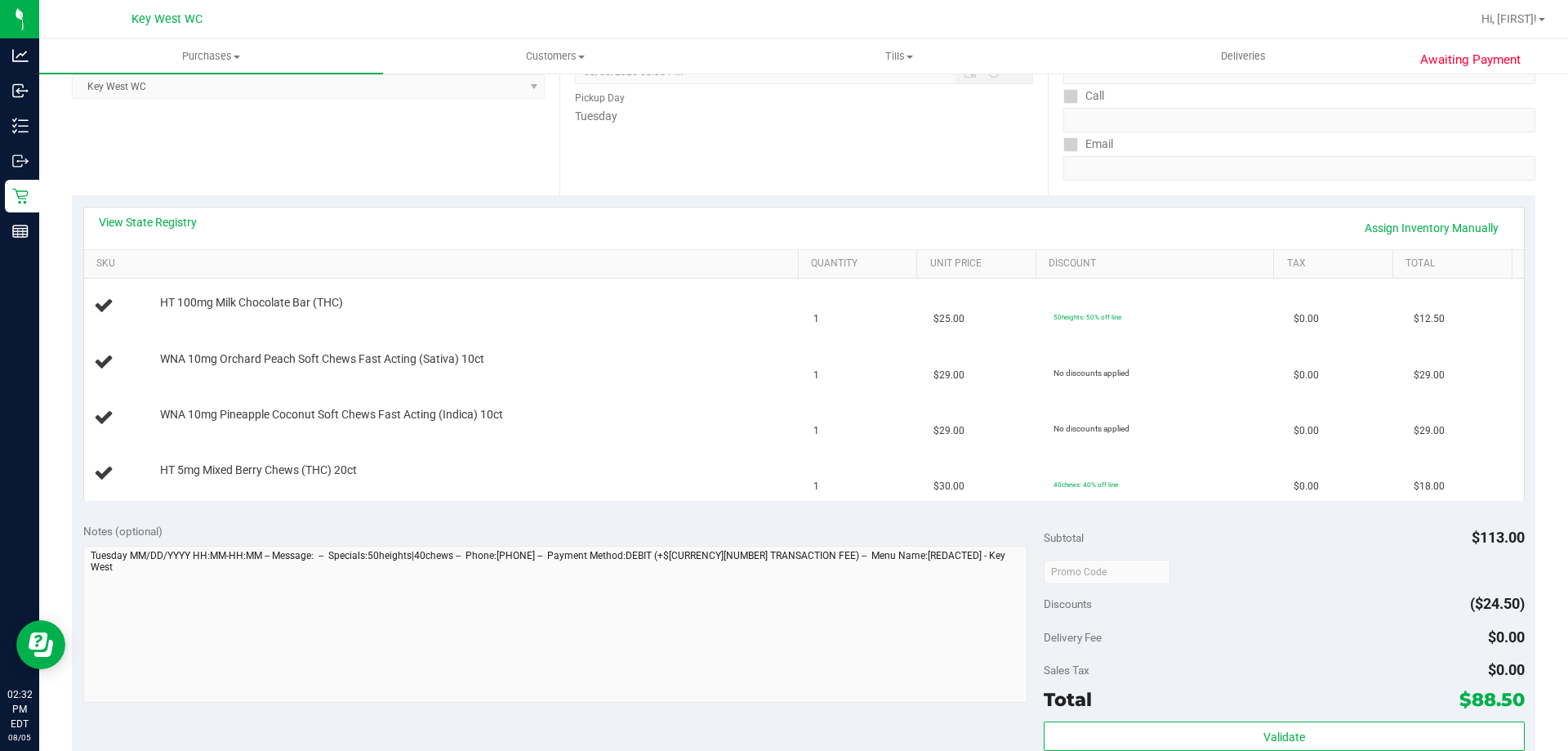 scroll, scrollTop: 0, scrollLeft: 0, axis: both 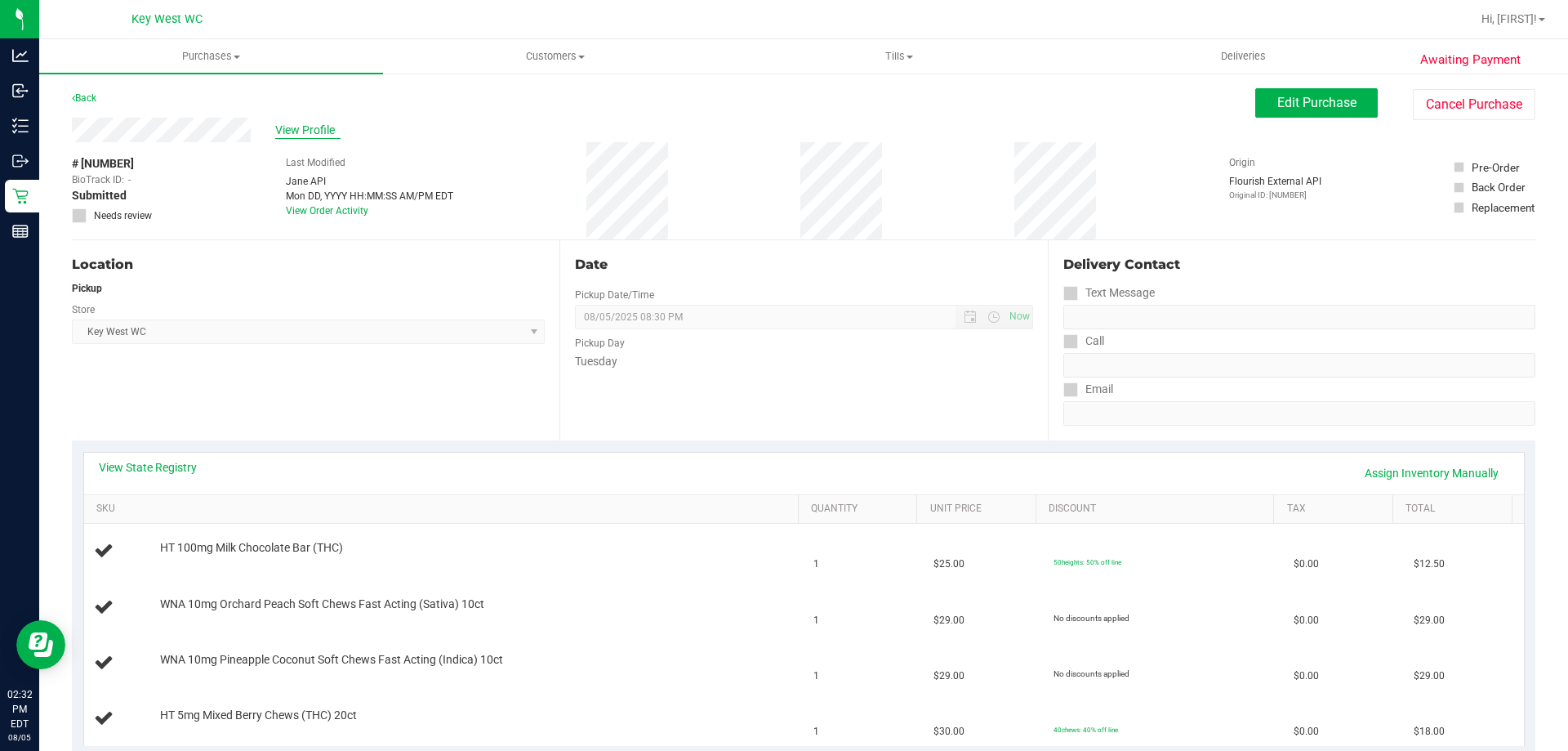 click on "View Profile" at bounding box center (308, 130) 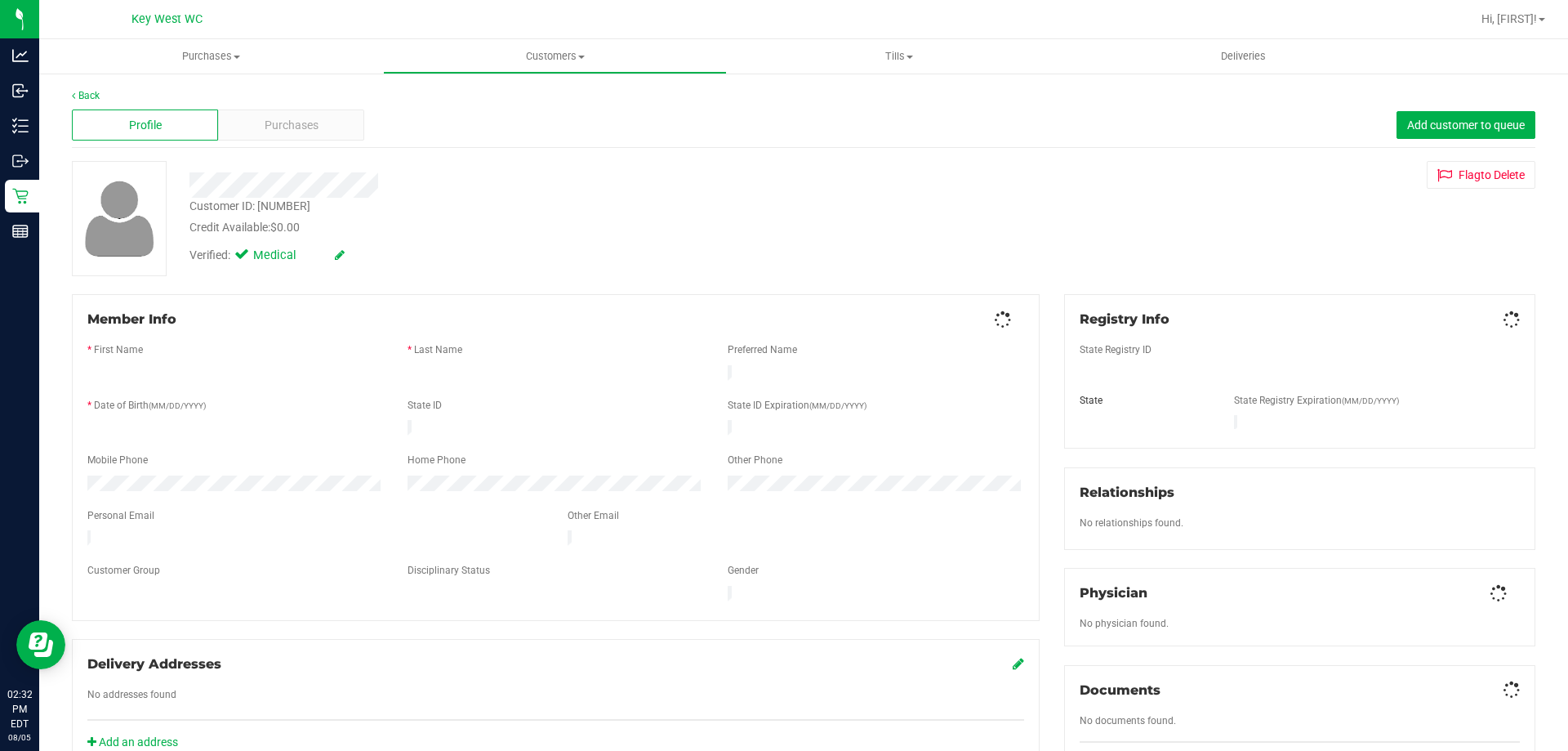 click on "Purchases" at bounding box center (291, 125) 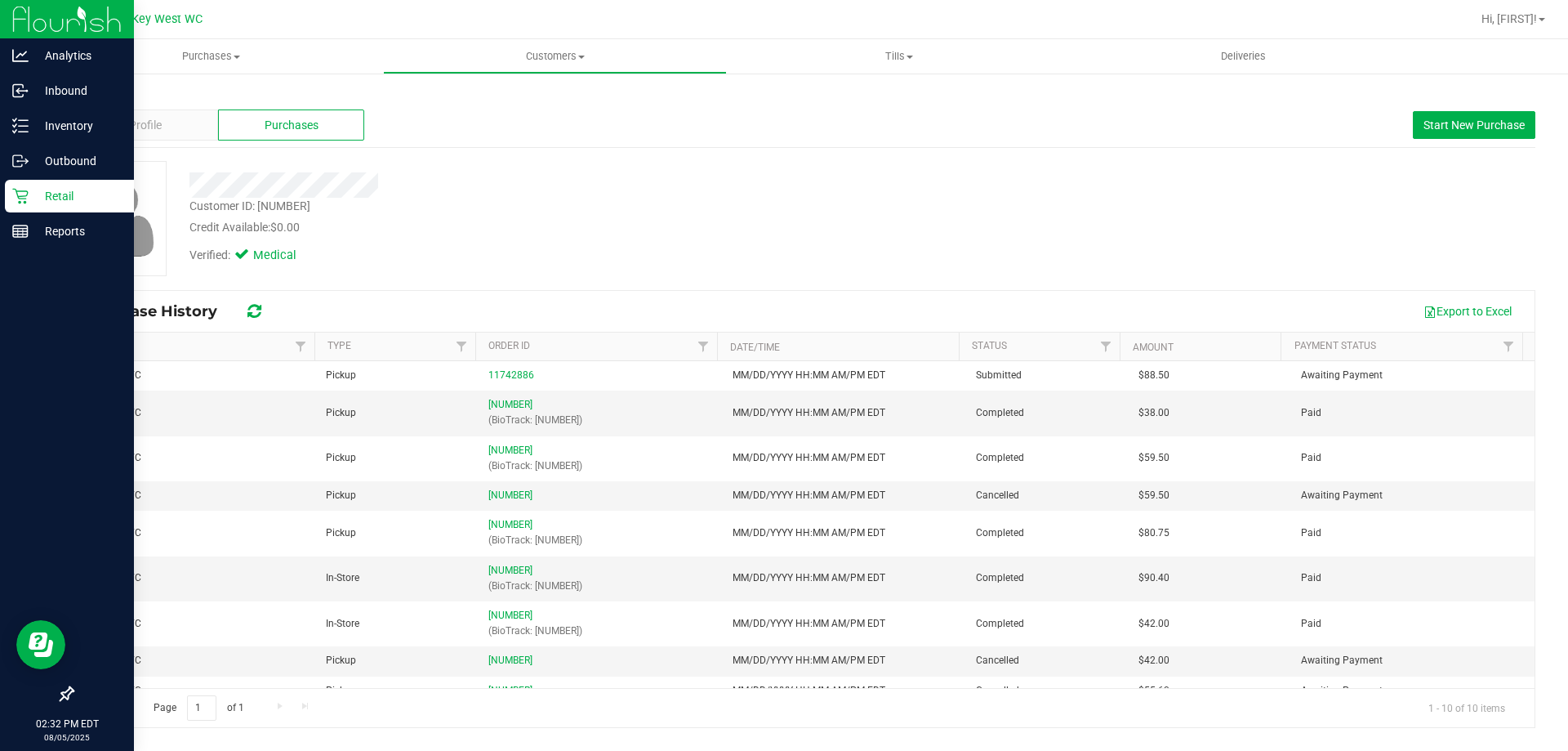 click 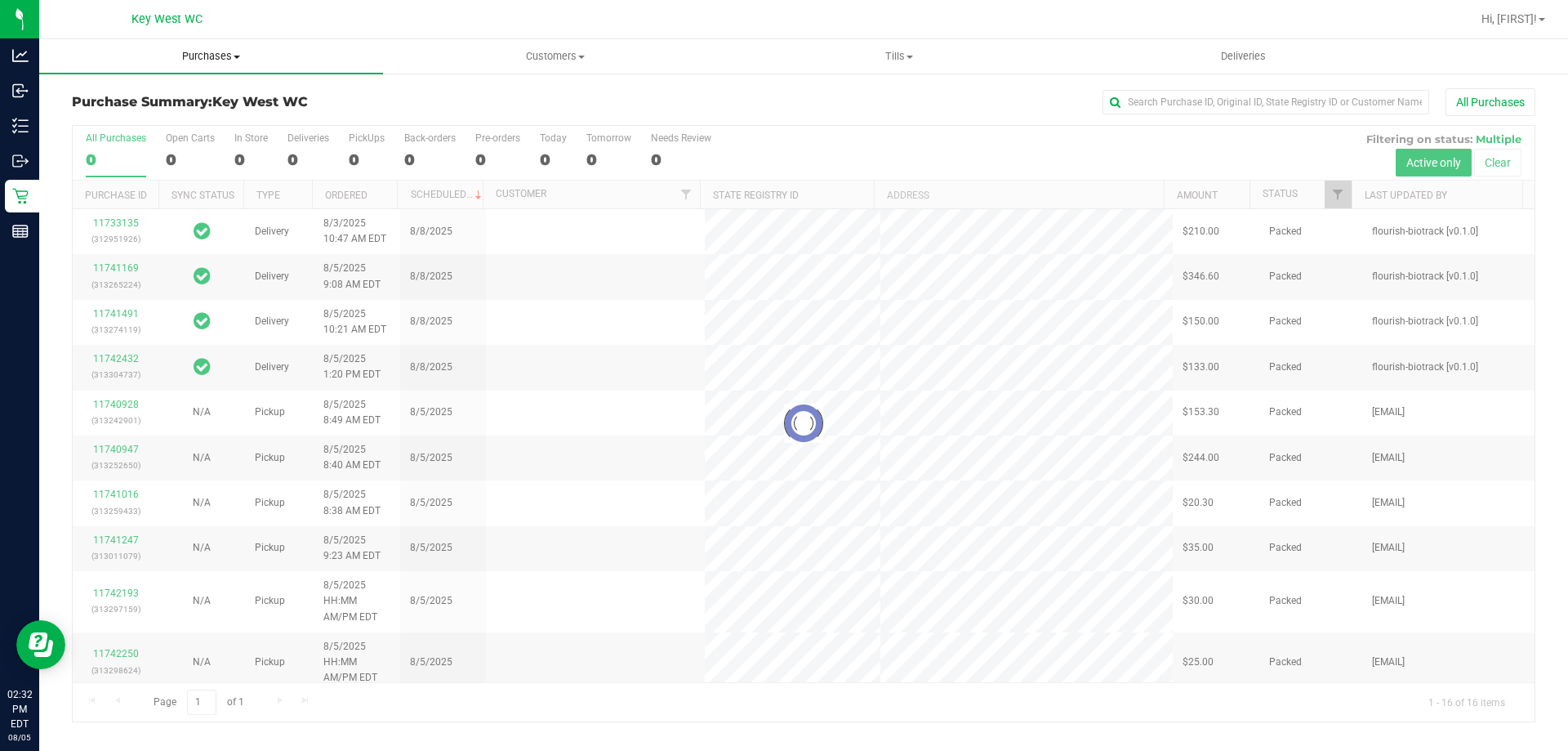 click on "Purchases" at bounding box center [211, 56] 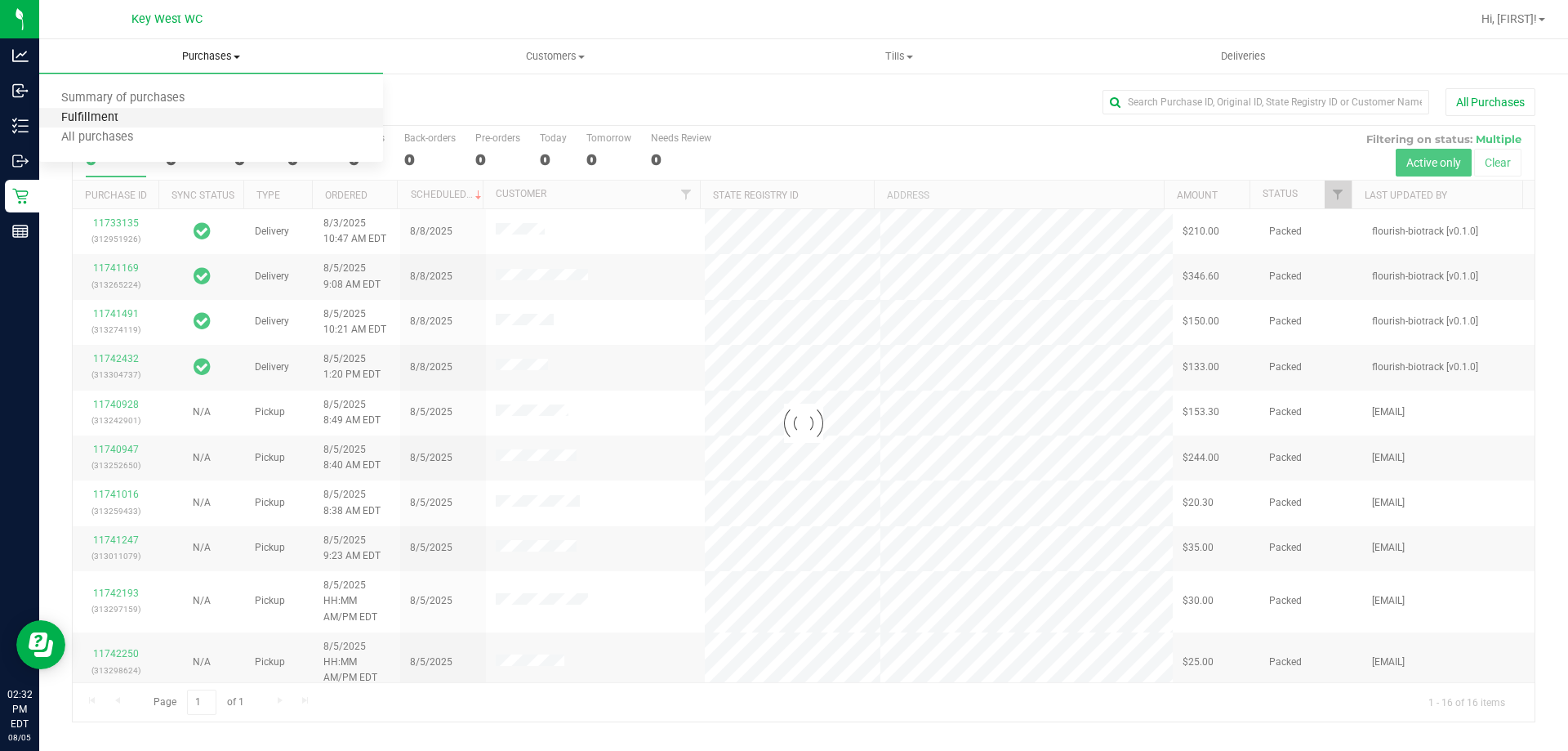 click on "Fulfillment" at bounding box center (90, 118) 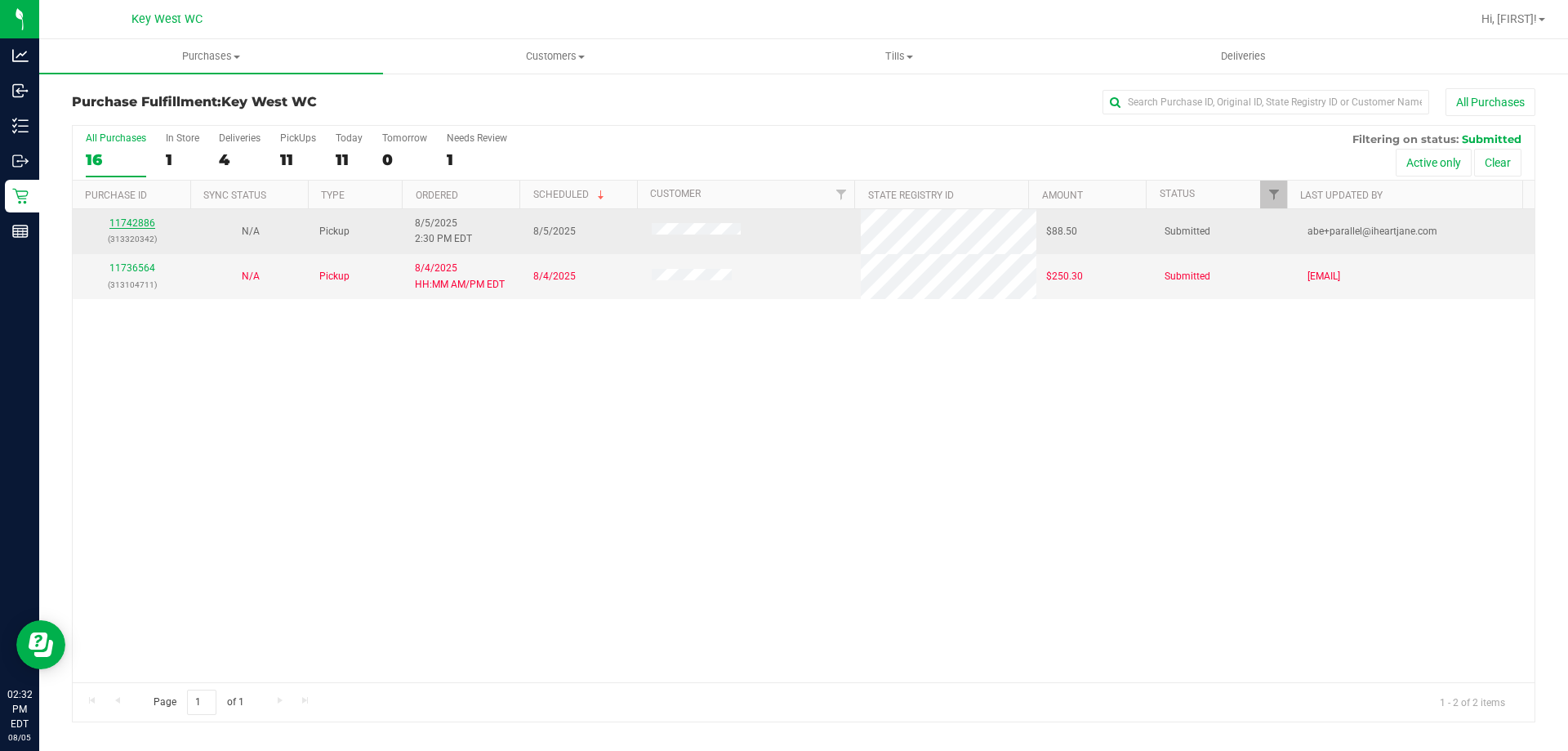 click on "11742886" at bounding box center [132, 223] 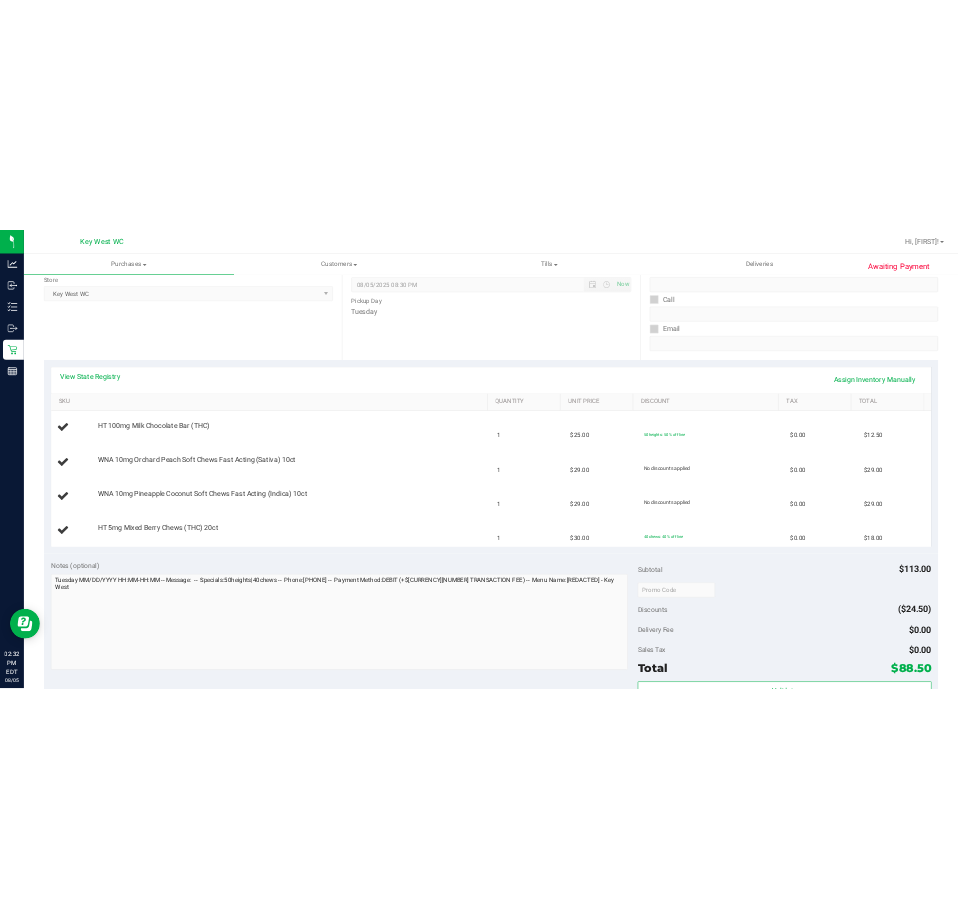 scroll, scrollTop: 300, scrollLeft: 0, axis: vertical 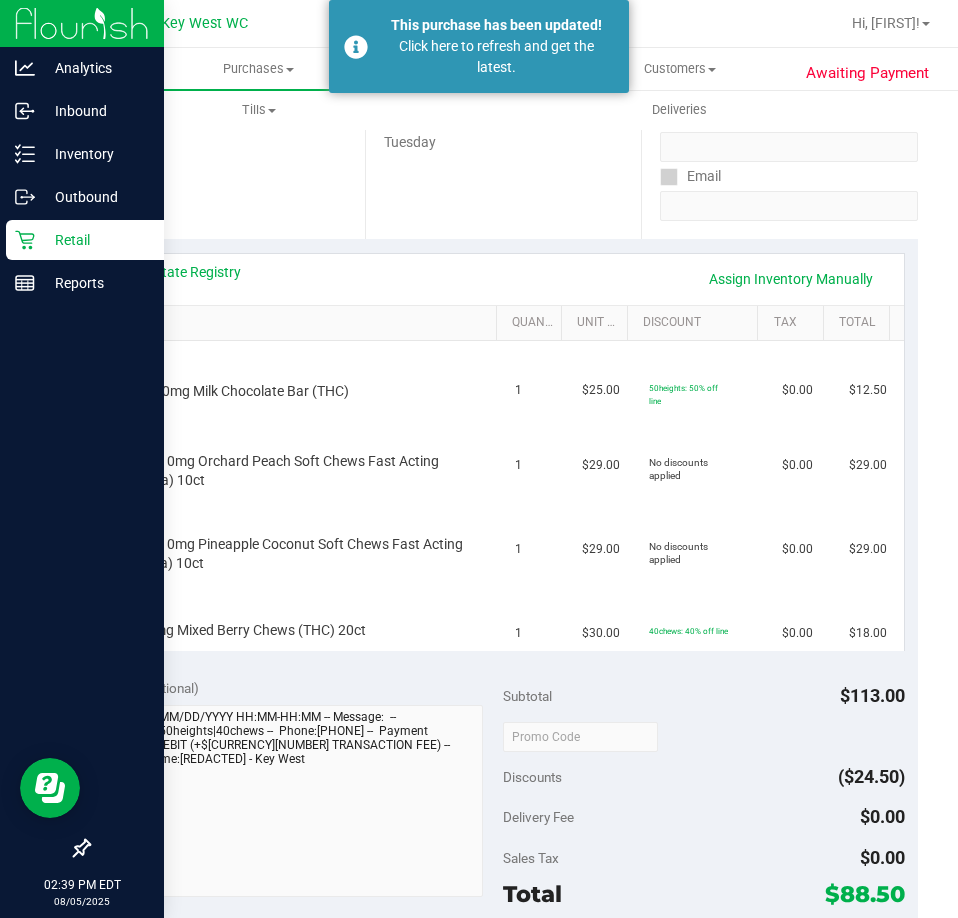 click 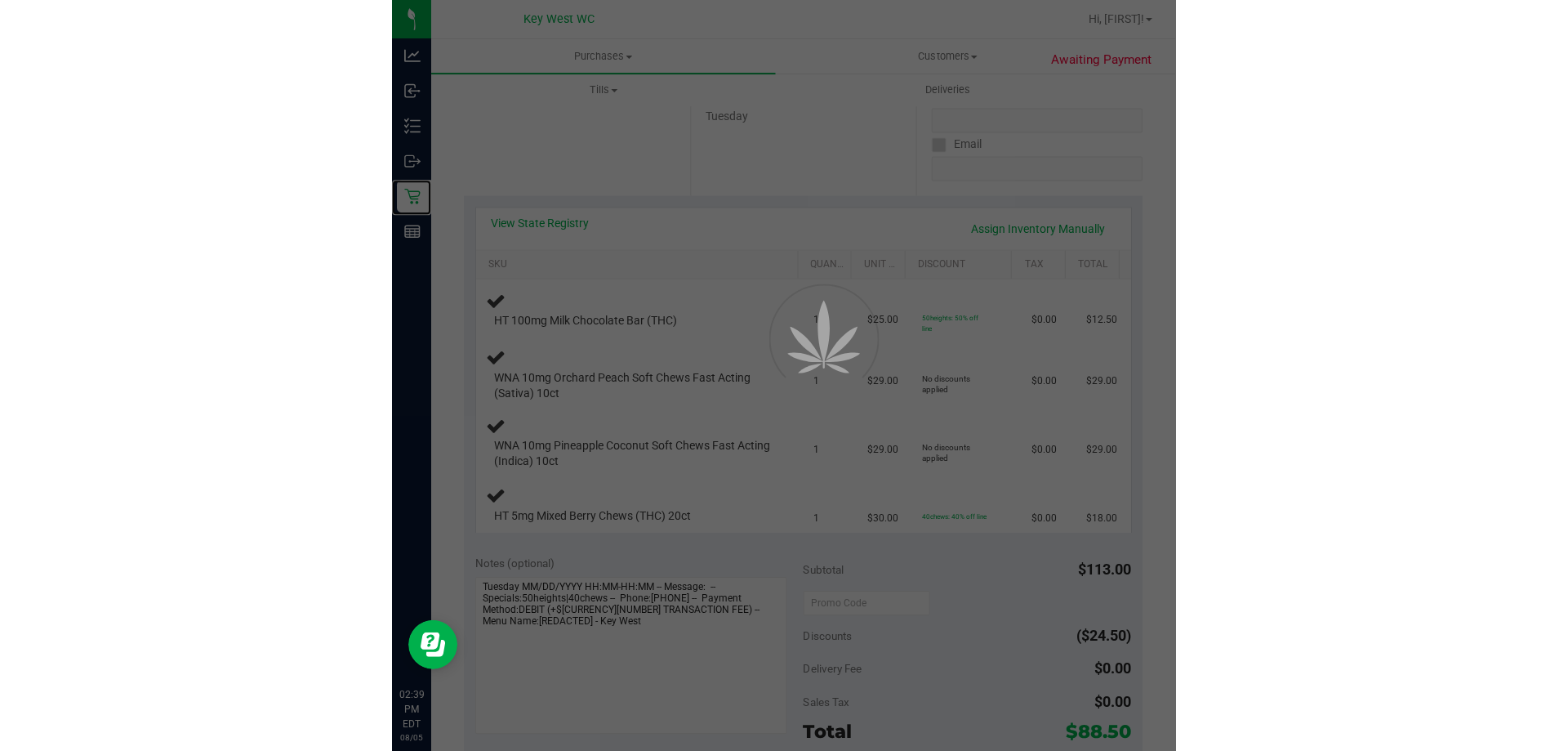 scroll, scrollTop: 0, scrollLeft: 0, axis: both 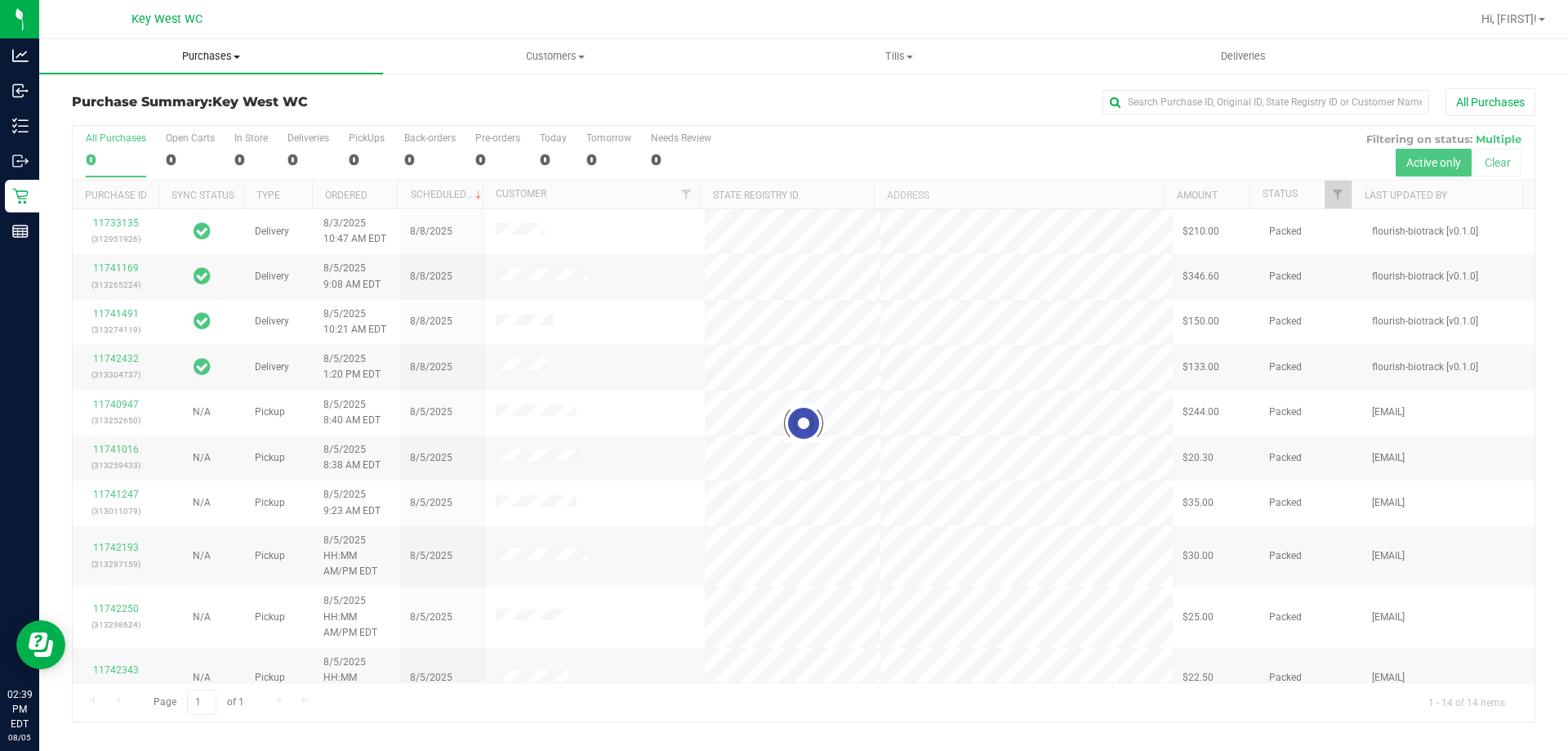 click on "Purchases" at bounding box center (211, 56) 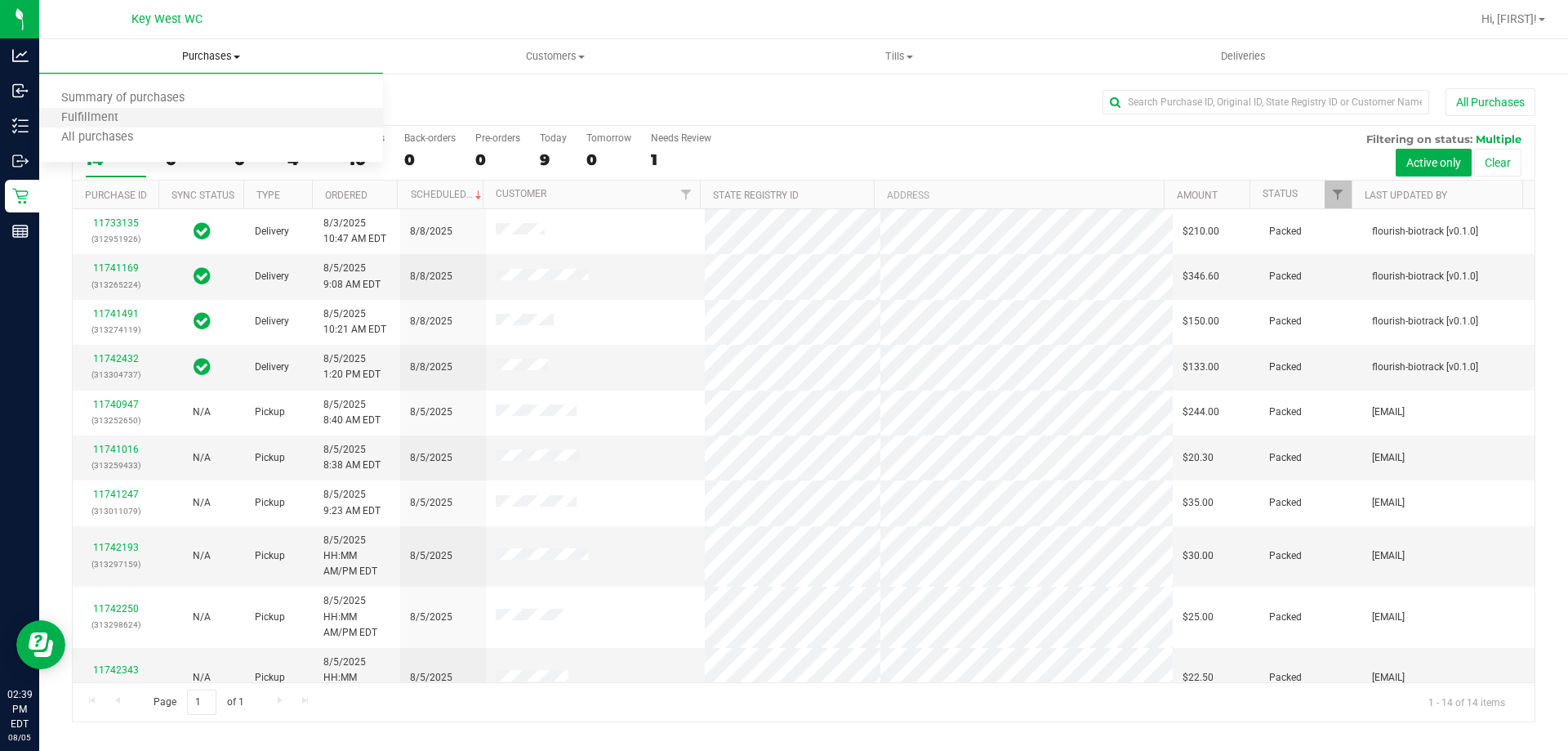 click on "Fulfillment" at bounding box center (211, 118) 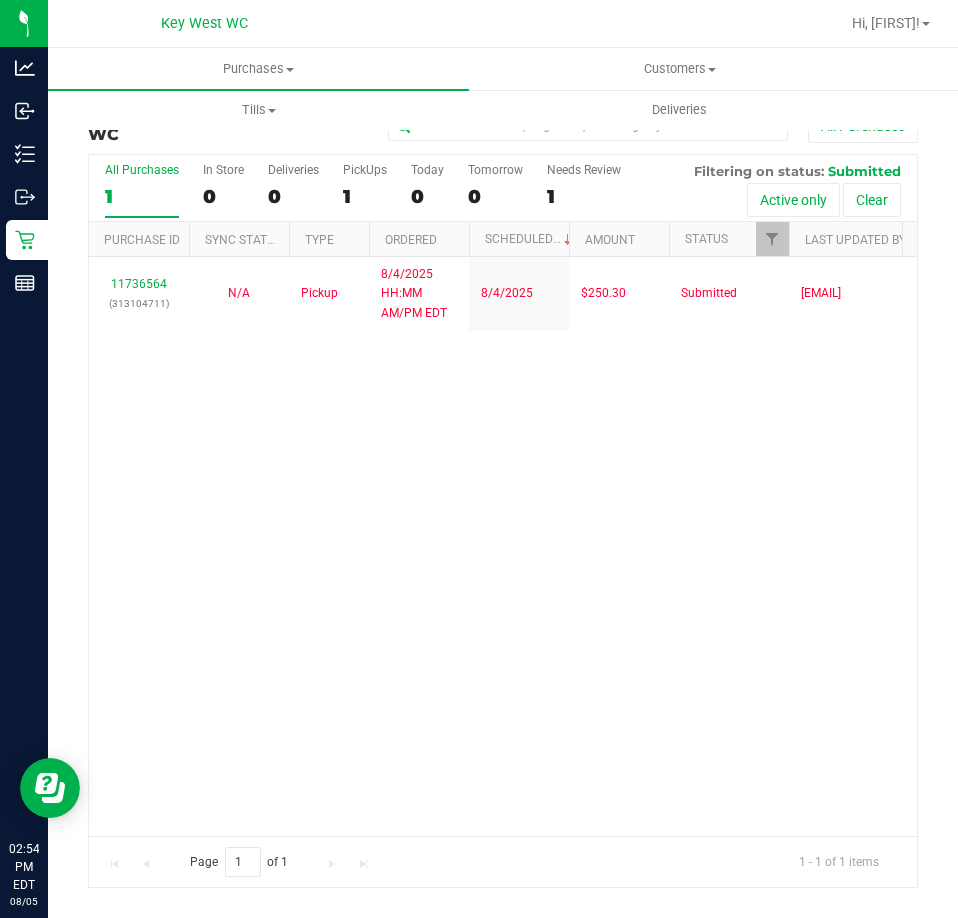 click on "Purchase Fulfillment:
Key West WC
All Purchases
All Purchases
1
In Store
0
Deliveries
0
PickUps
1
Today
0
Tomorrow
0" at bounding box center [503, 498] 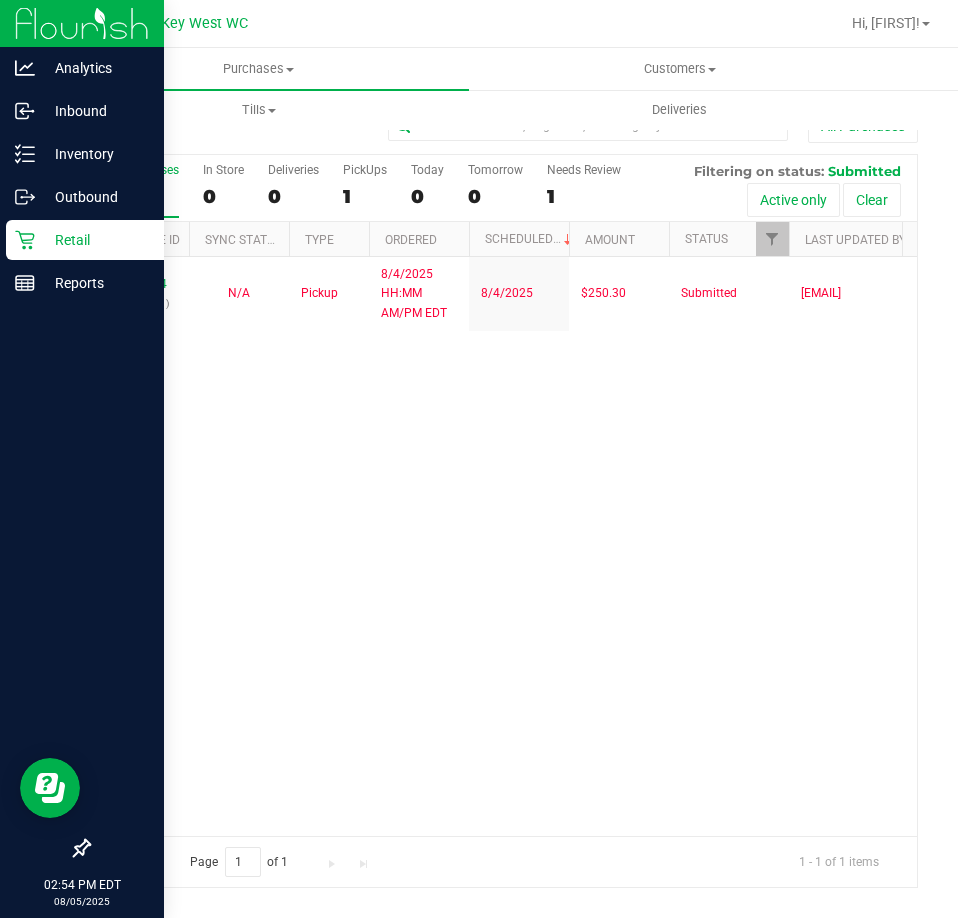 click 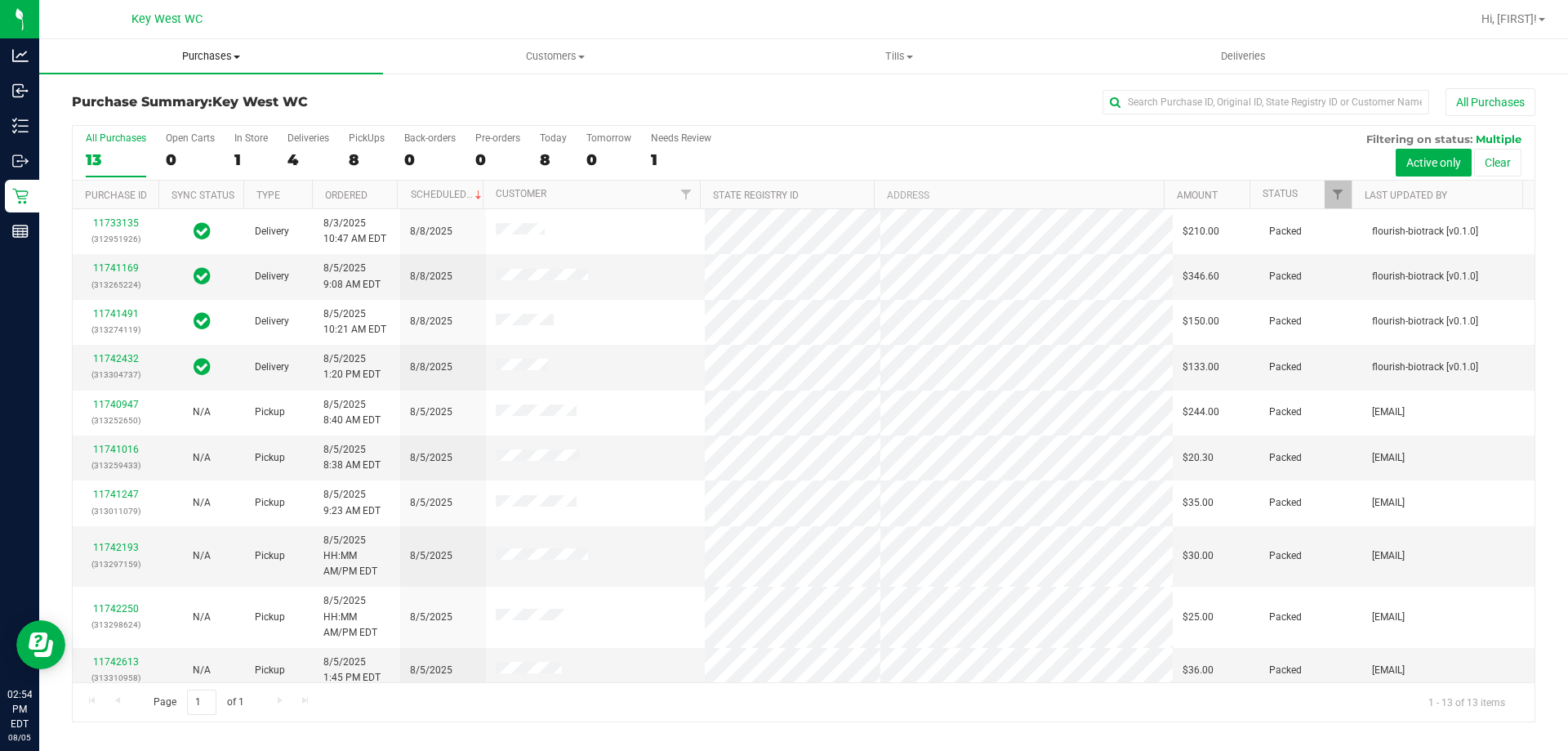 click on "Purchases" at bounding box center (211, 56) 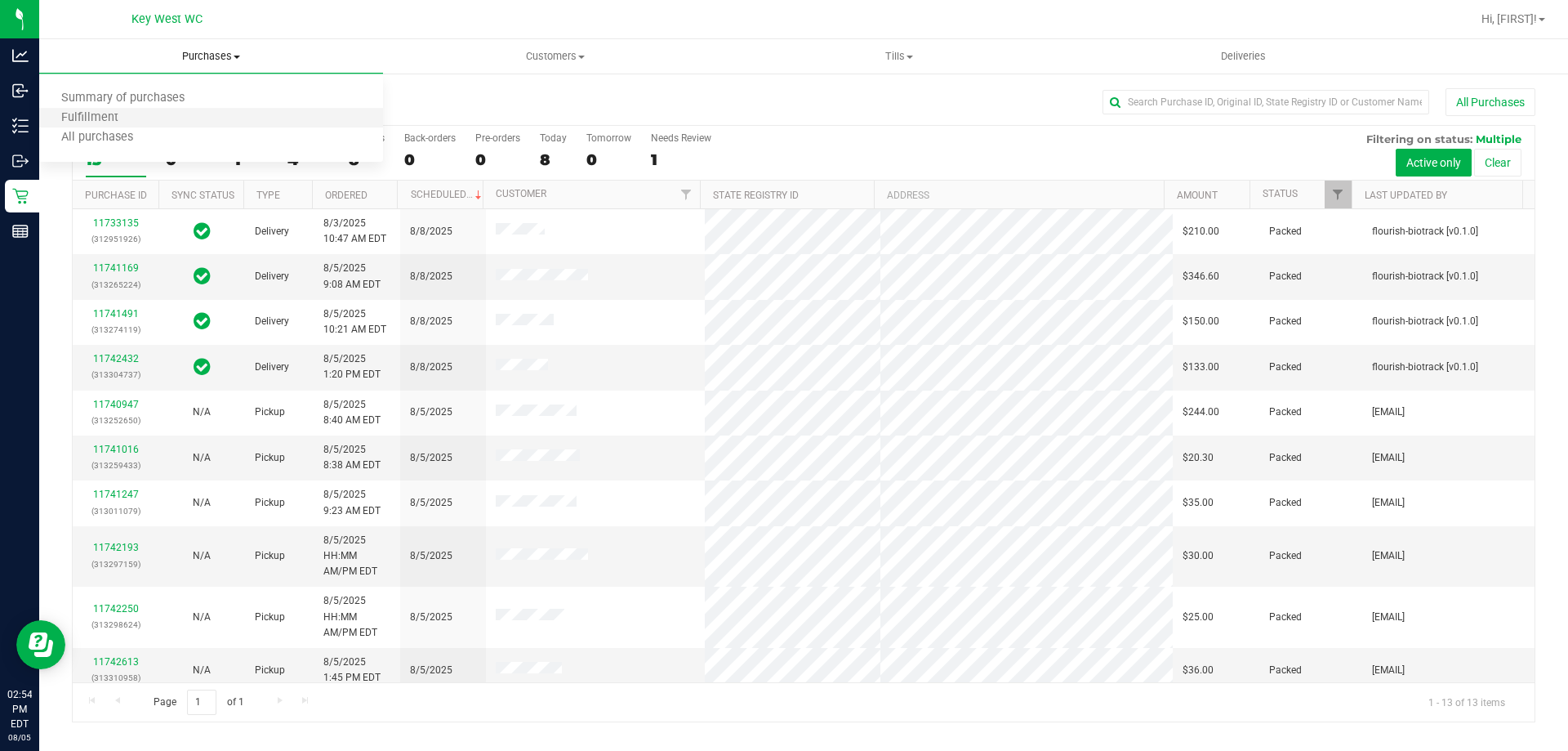 click on "Fulfillment" at bounding box center [211, 118] 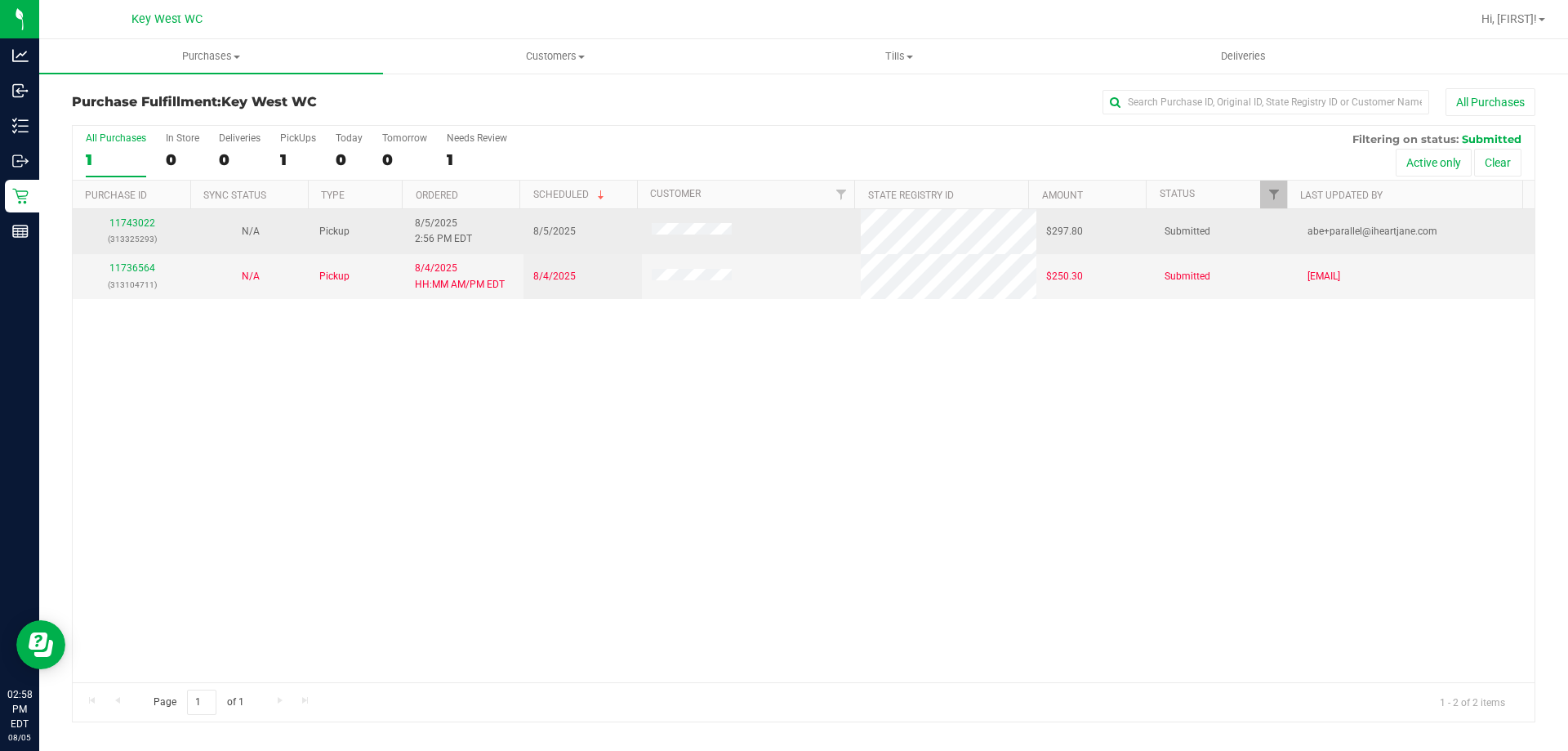 click on "[NUMBER]
([NUMBER])" at bounding box center (131, 231) 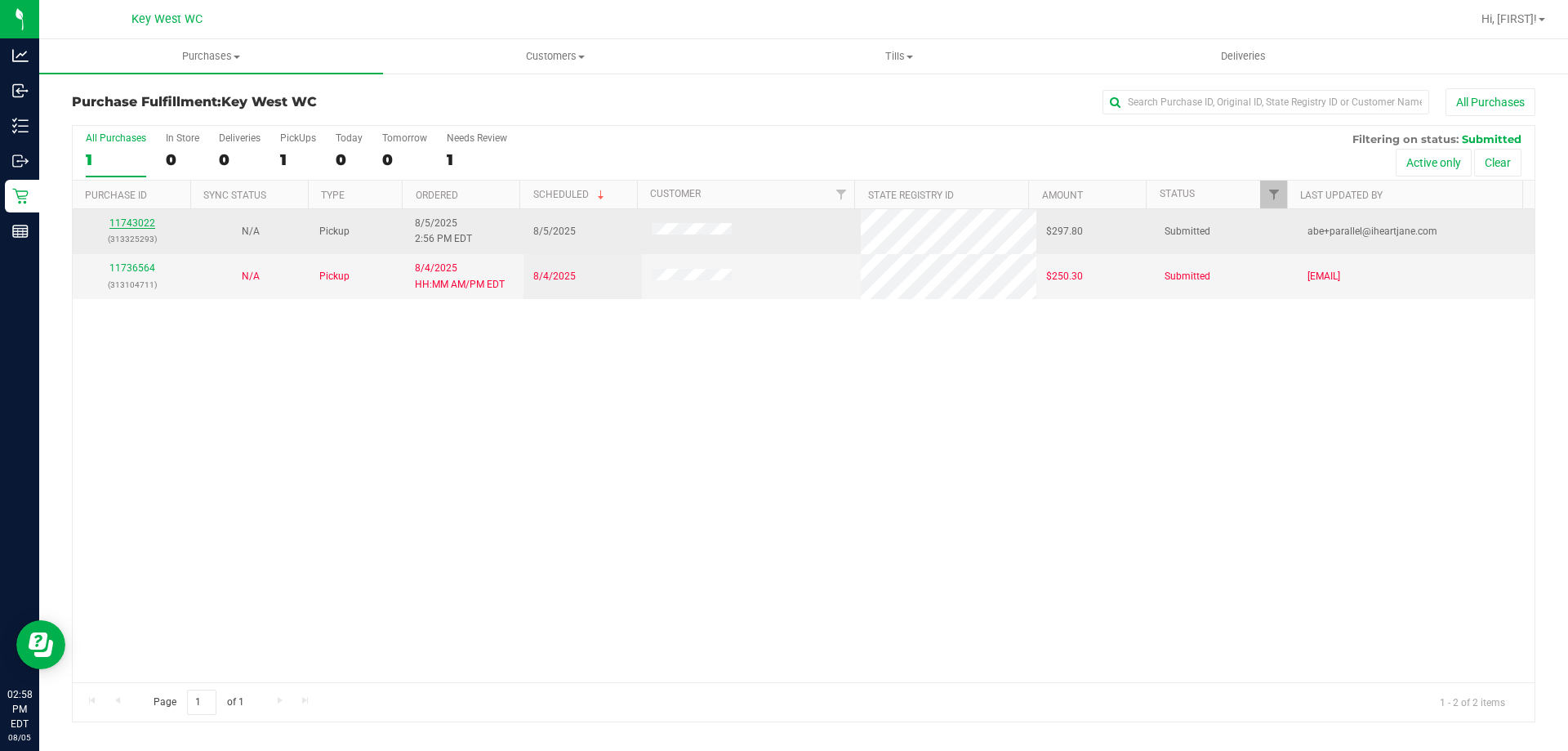 click on "11743022" at bounding box center (132, 223) 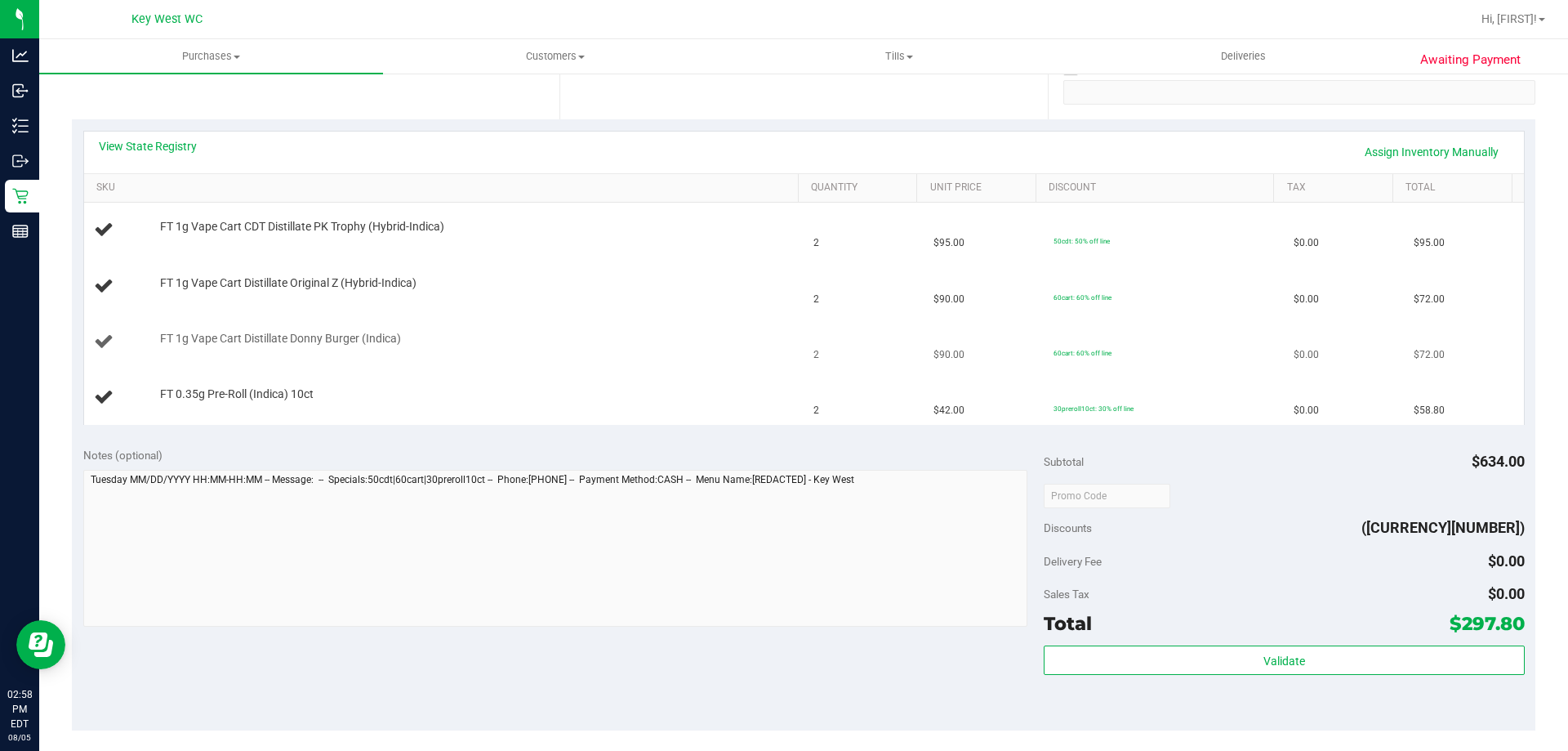 scroll, scrollTop: 327, scrollLeft: 0, axis: vertical 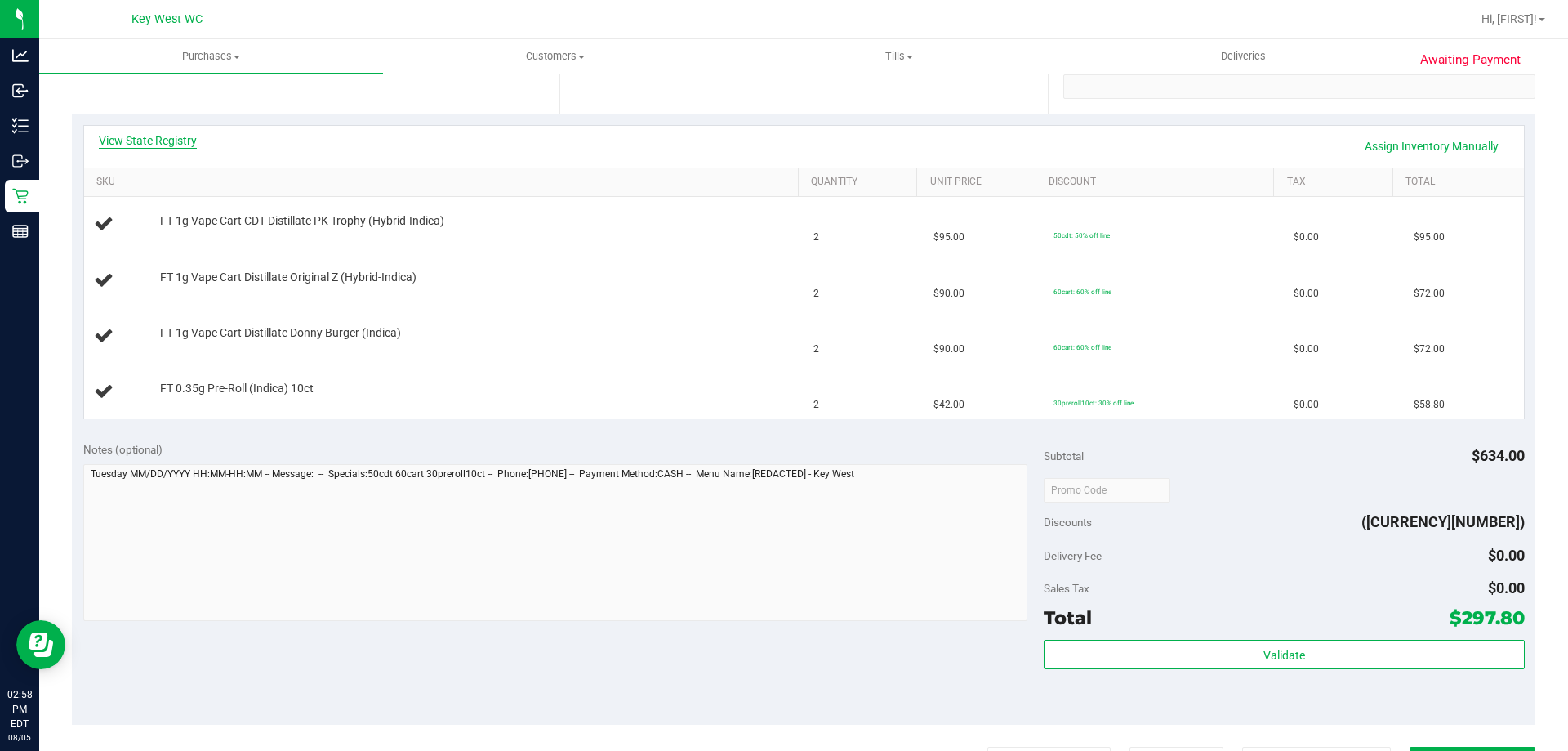 click on "View State Registry" at bounding box center [148, 141] 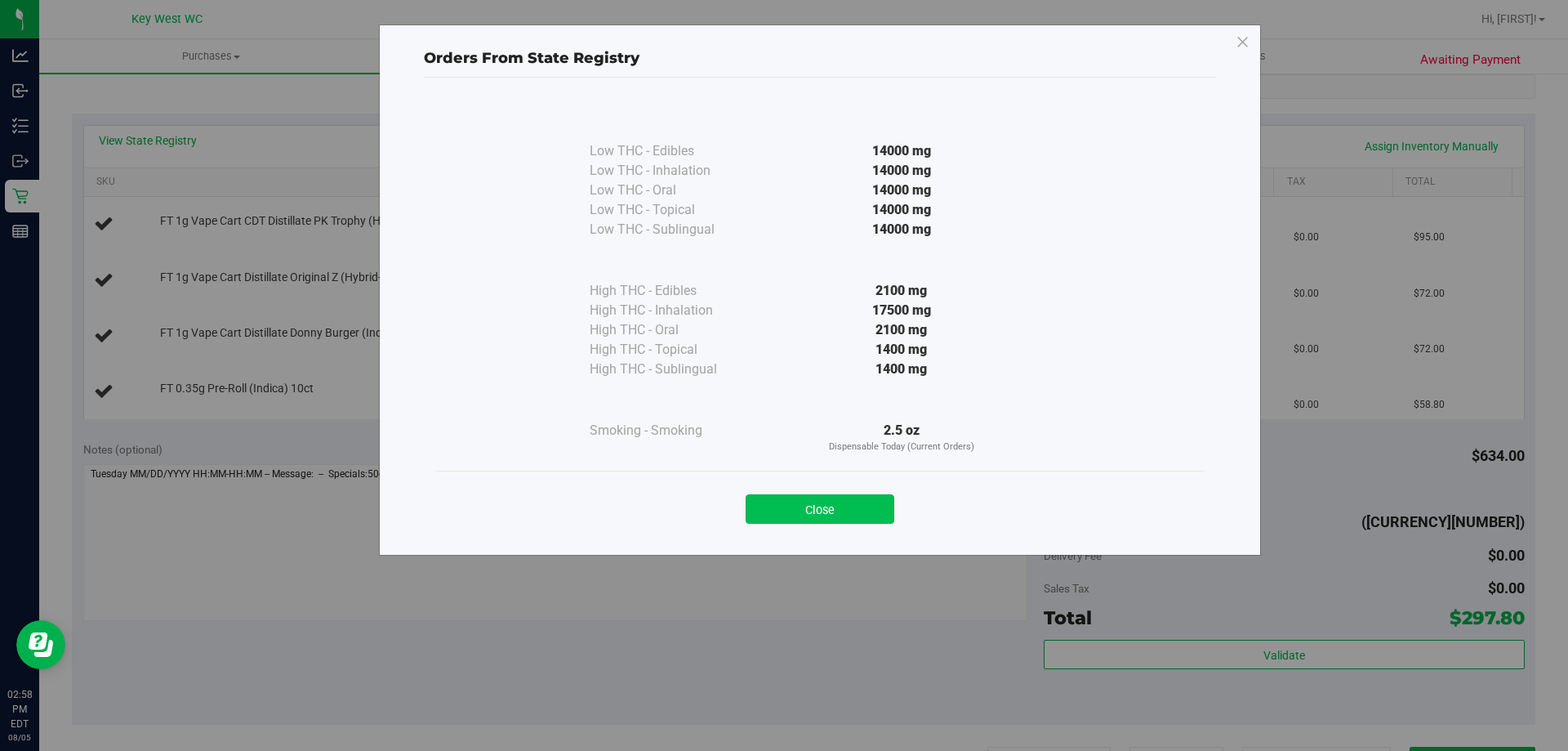 click on "Close" at bounding box center (820, 509) 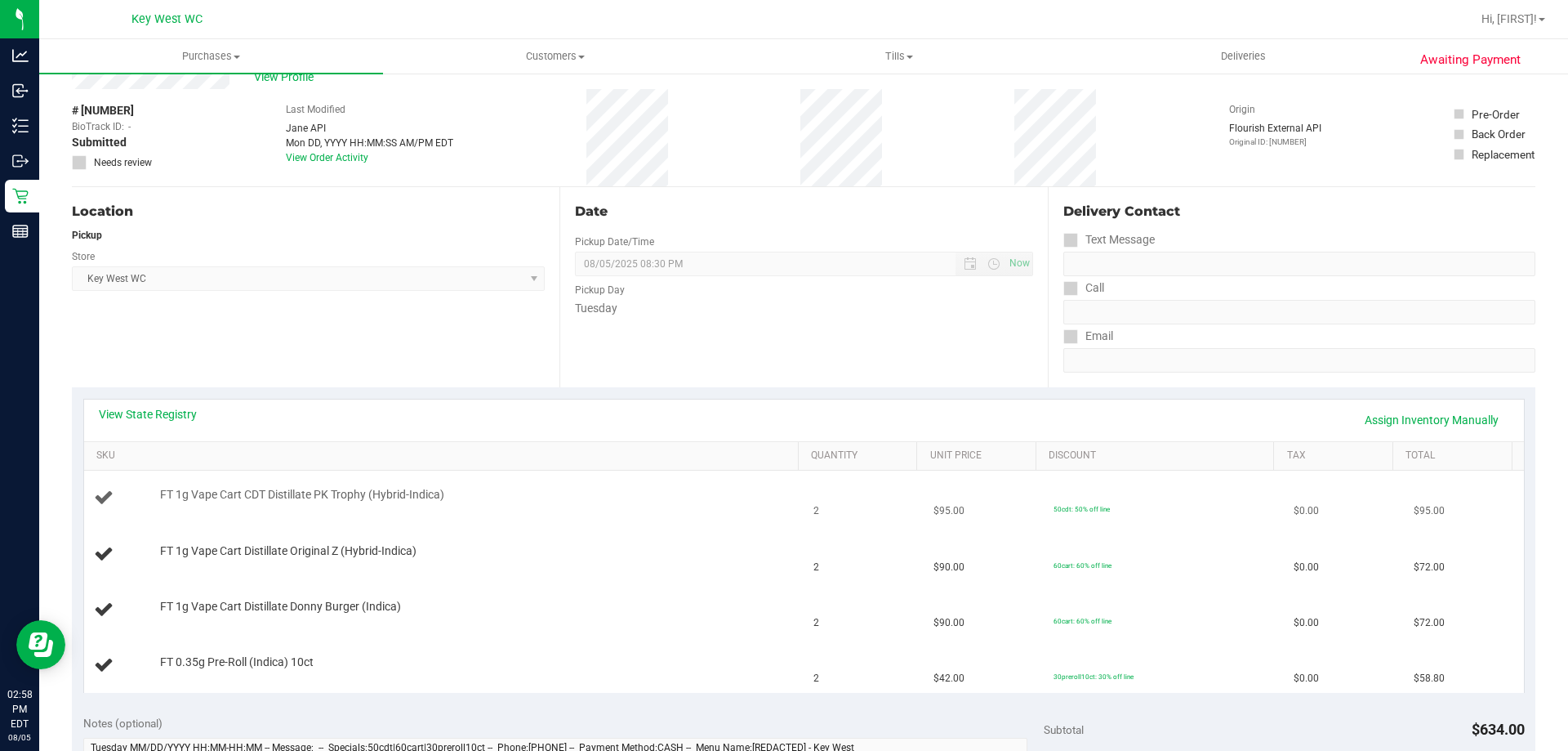 scroll, scrollTop: 0, scrollLeft: 0, axis: both 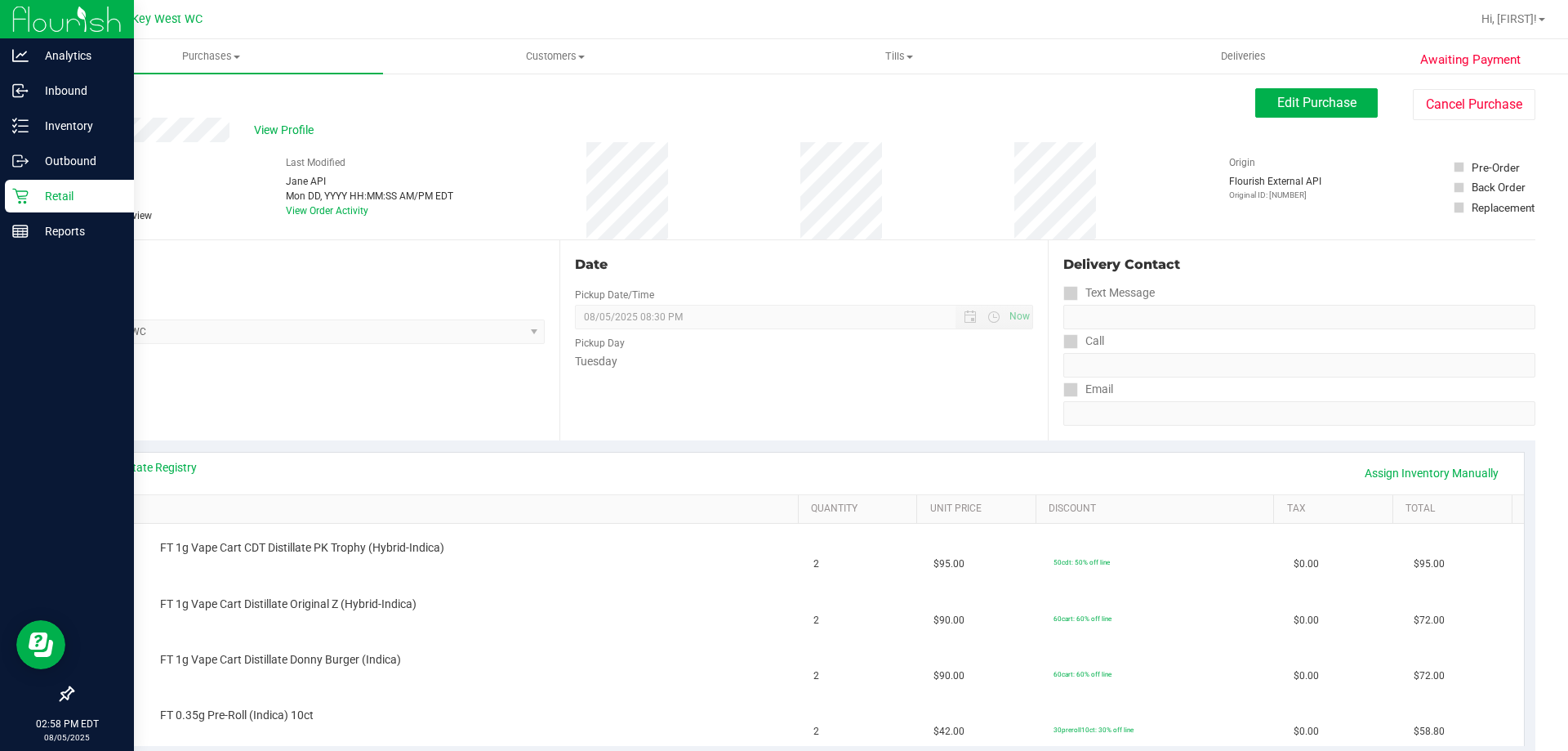 click on "Retail" at bounding box center (78, 196) 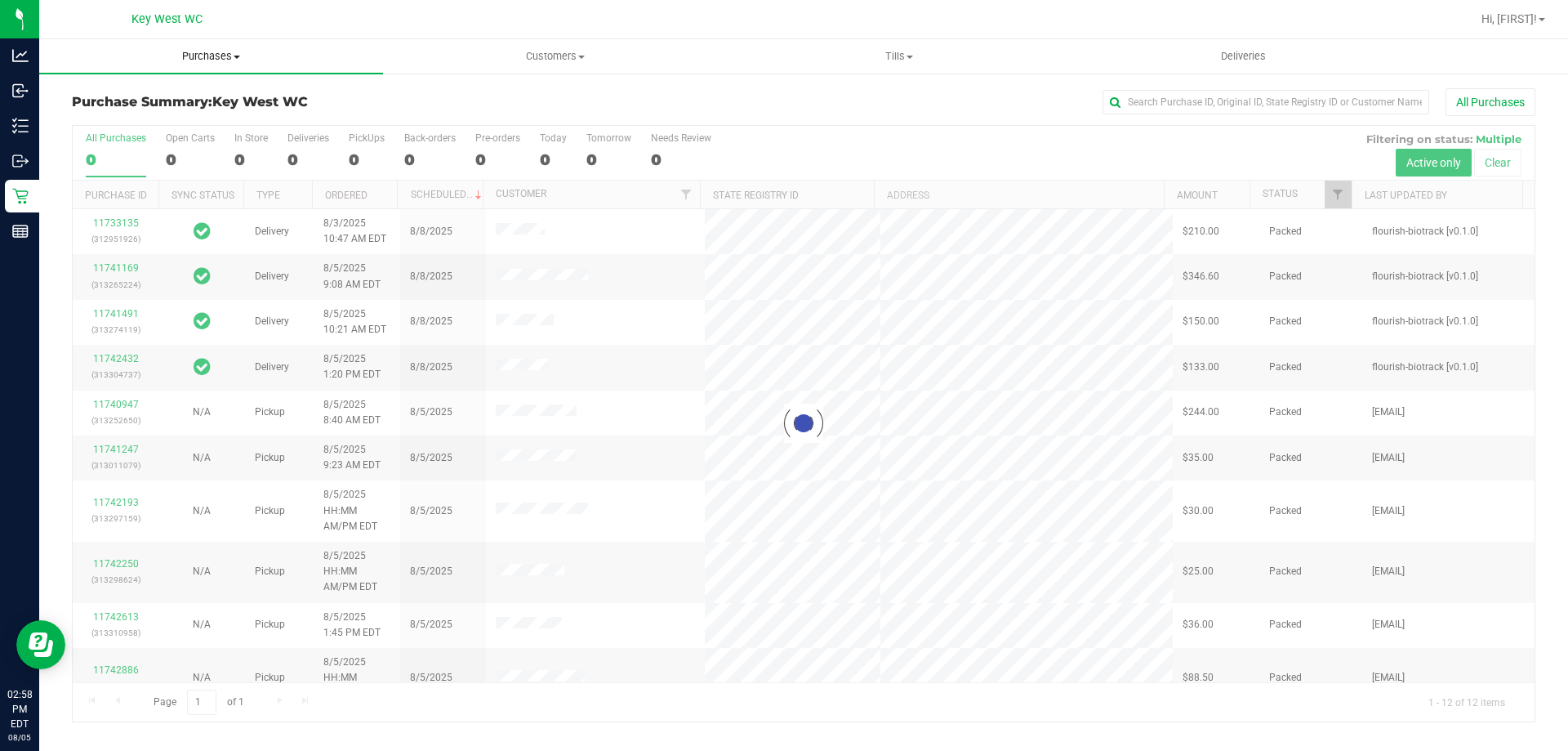 click on "Purchases" at bounding box center (211, 56) 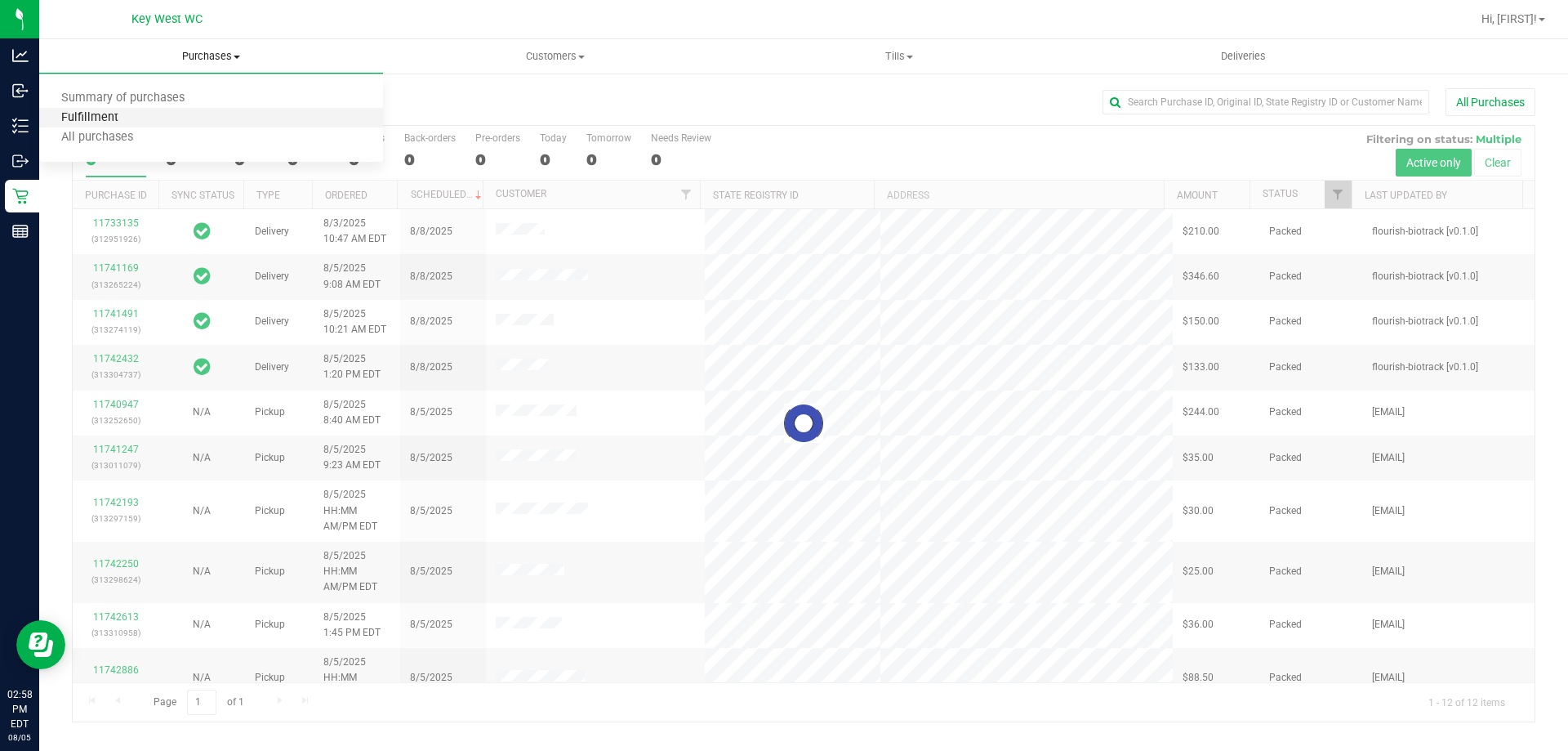click on "Fulfillment" at bounding box center [90, 118] 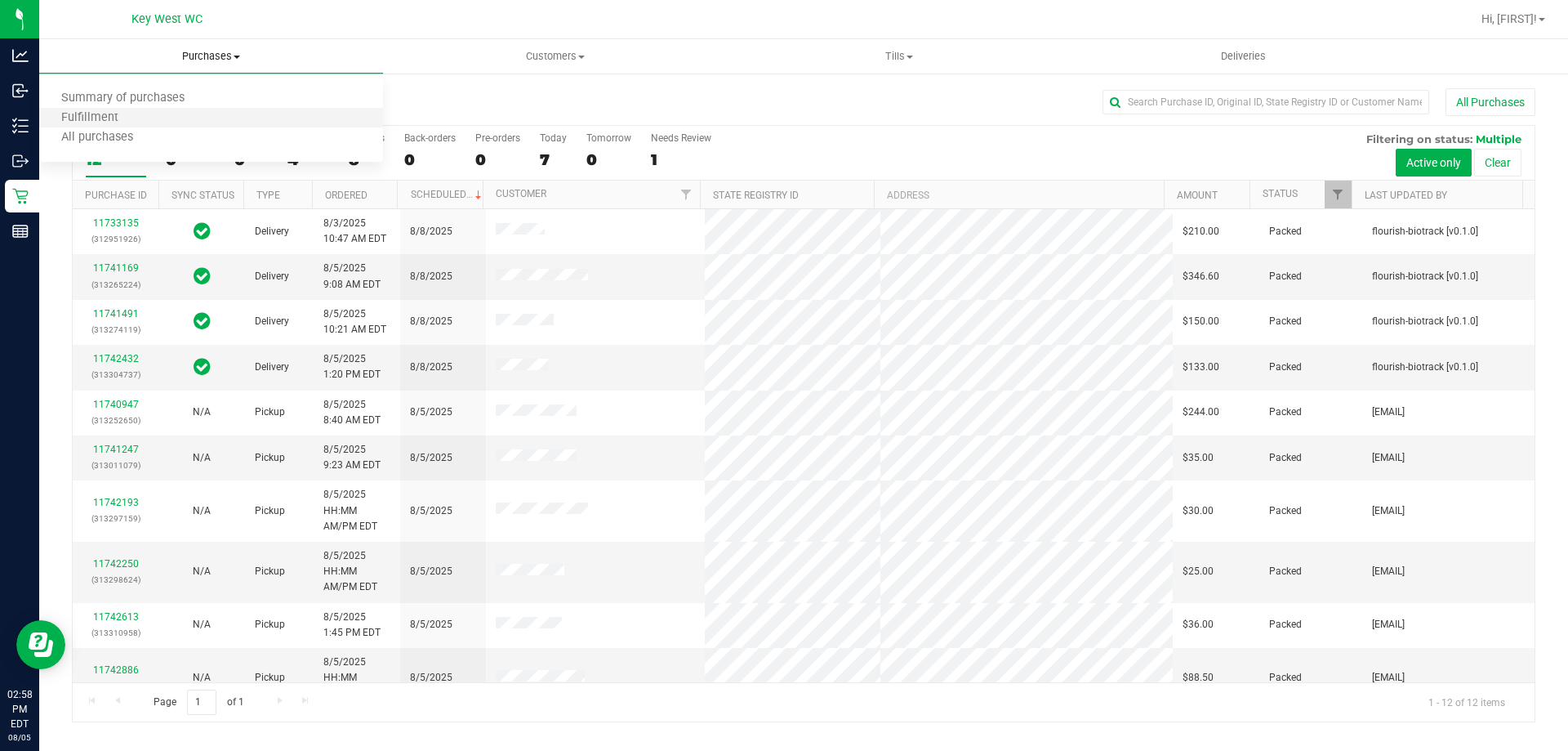 click on "Fulfillment" at bounding box center [211, 118] 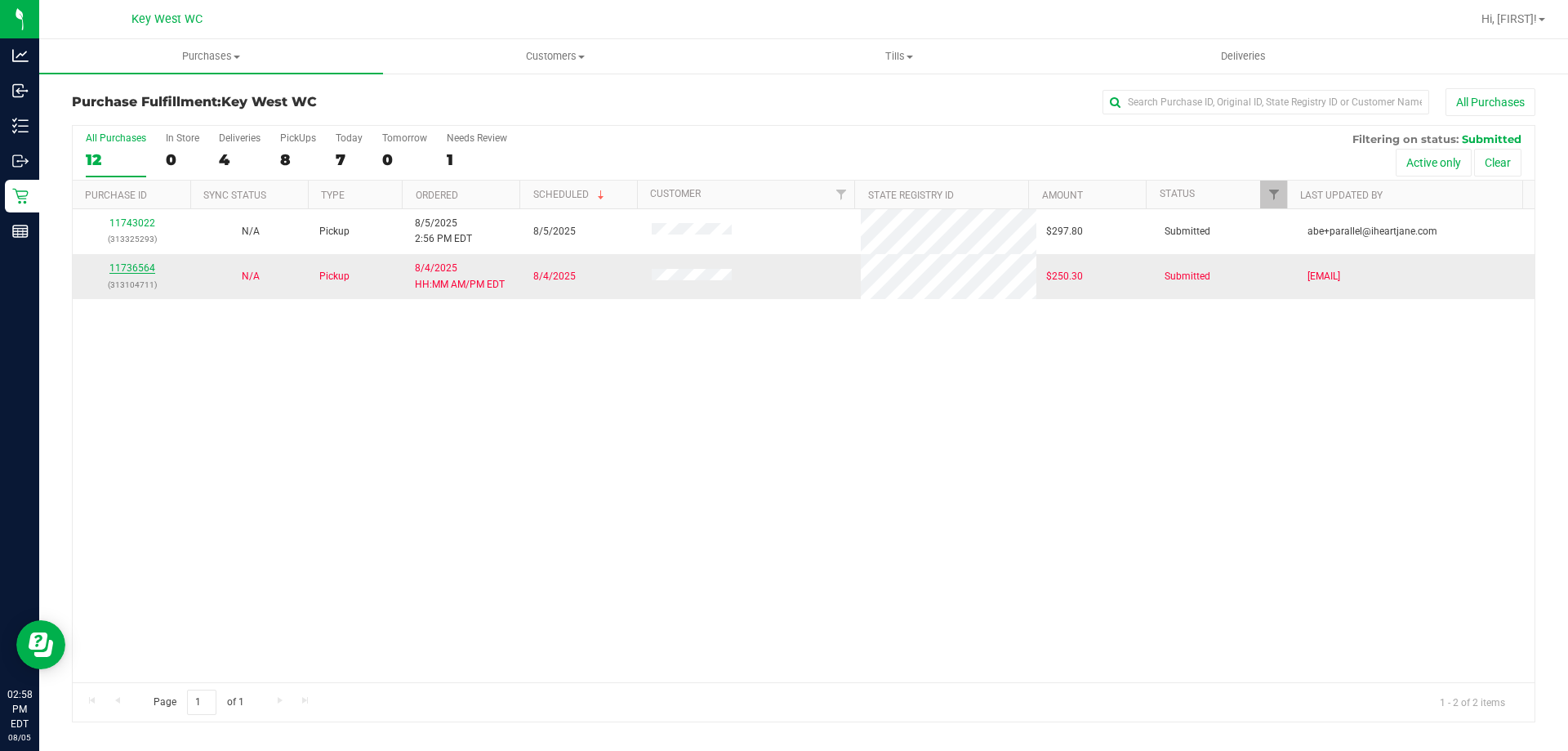 click on "11736564" at bounding box center (132, 268) 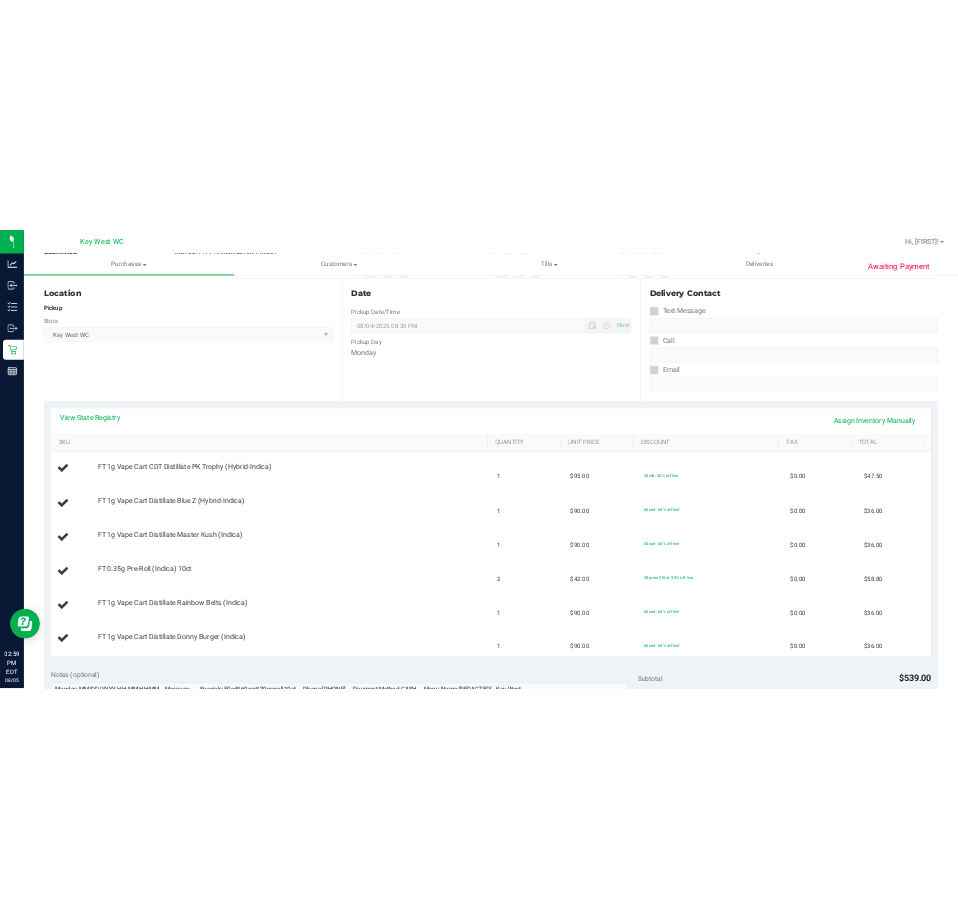 scroll, scrollTop: 0, scrollLeft: 0, axis: both 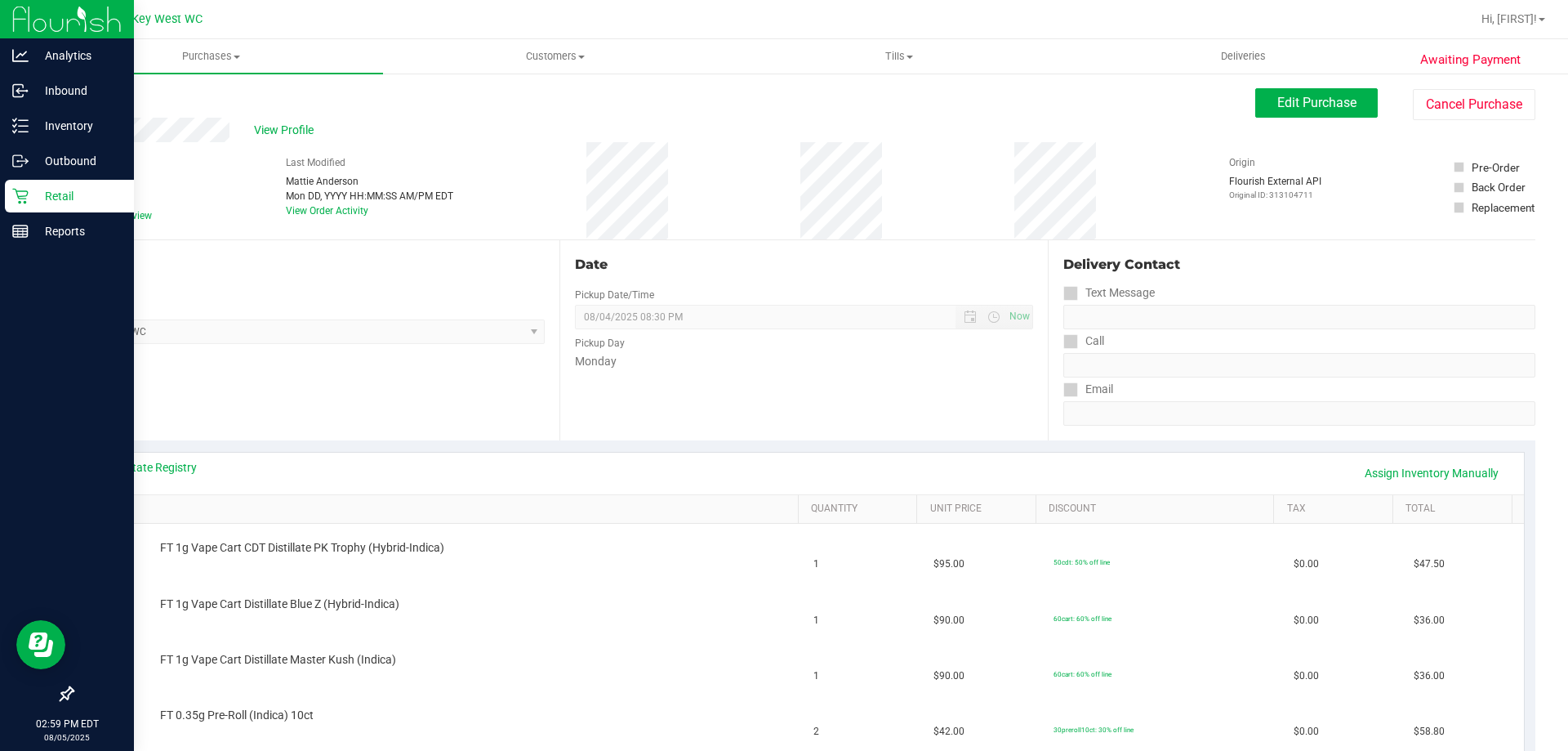 click 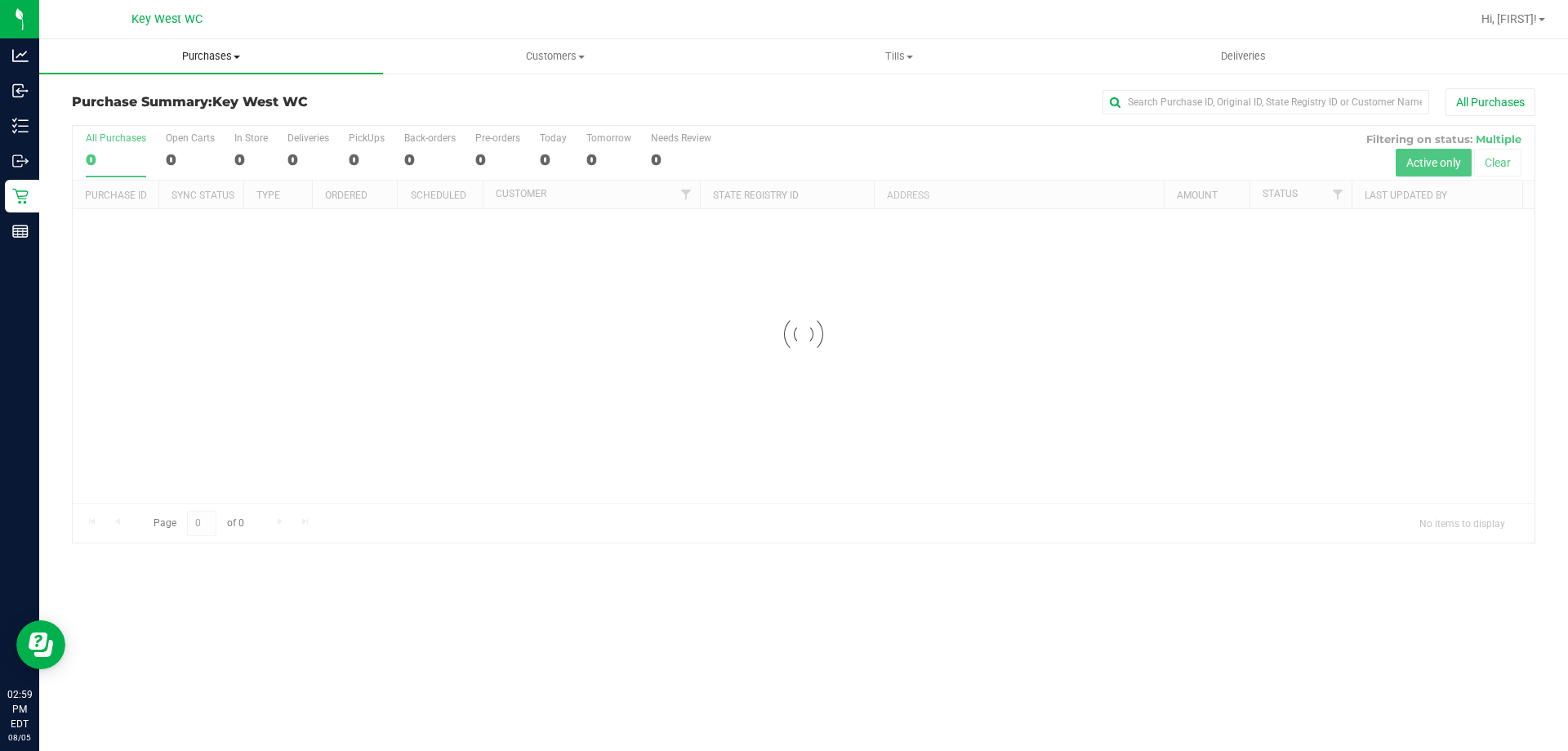 click on "Purchases" at bounding box center (211, 56) 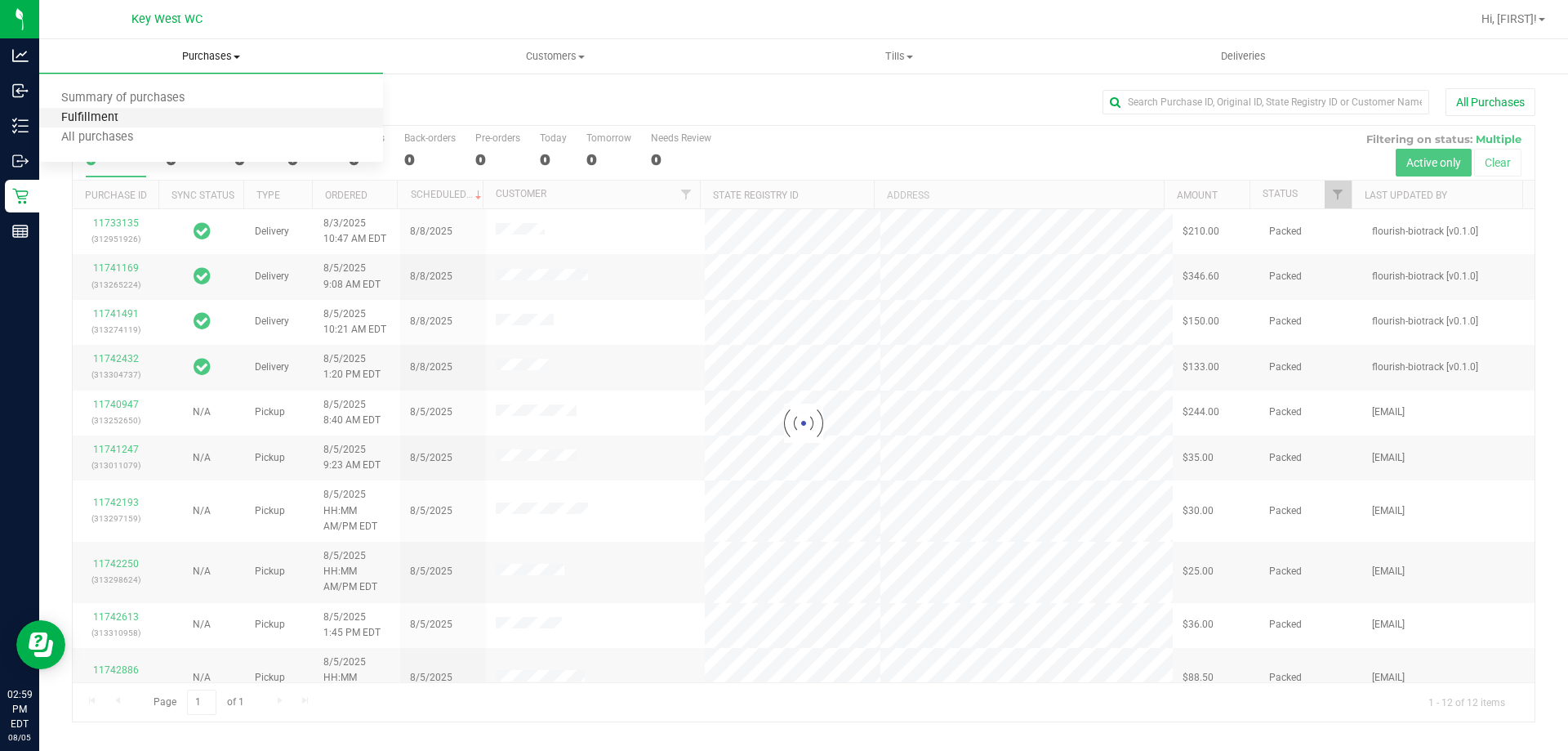 click on "Fulfillment" at bounding box center [90, 118] 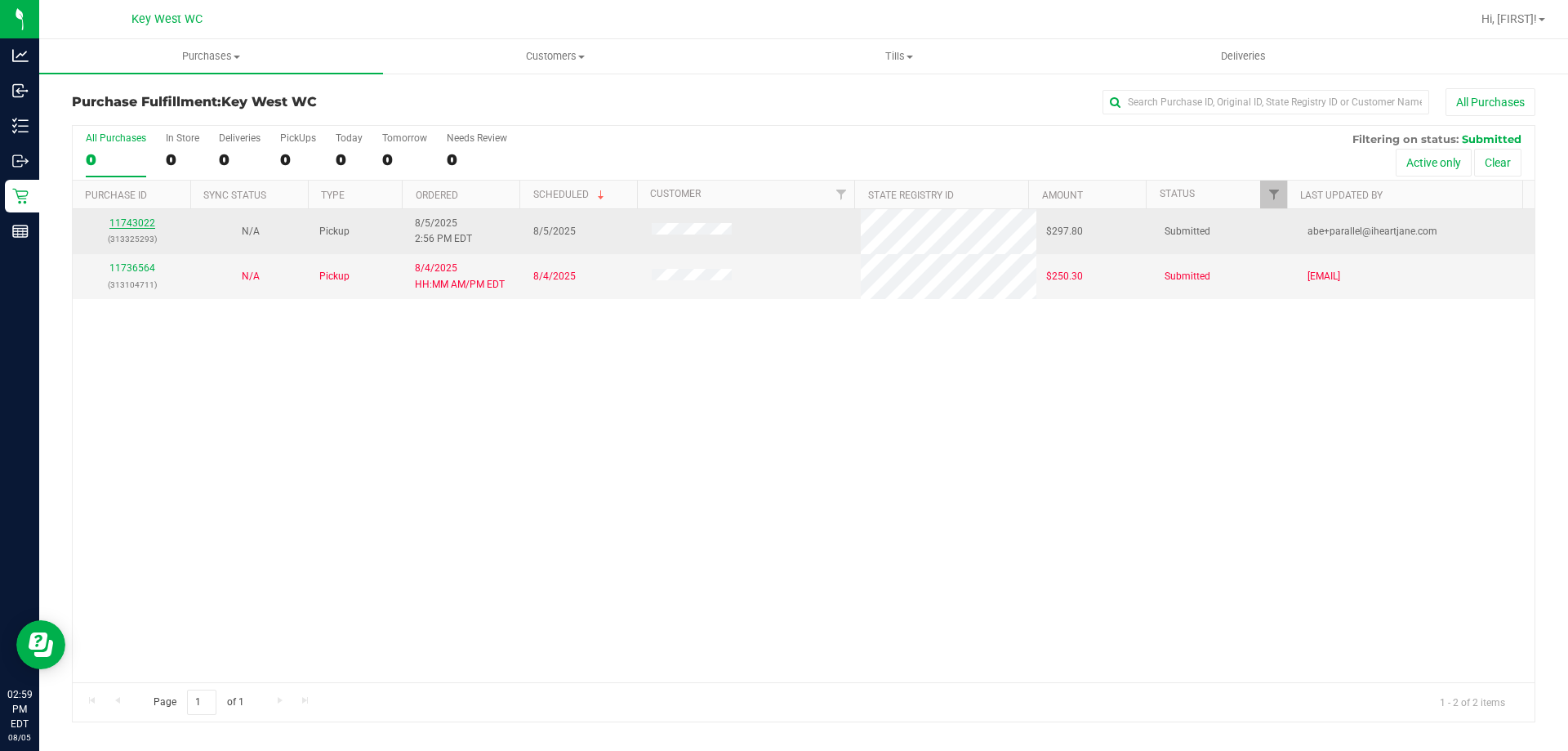 click on "11743022" at bounding box center [132, 223] 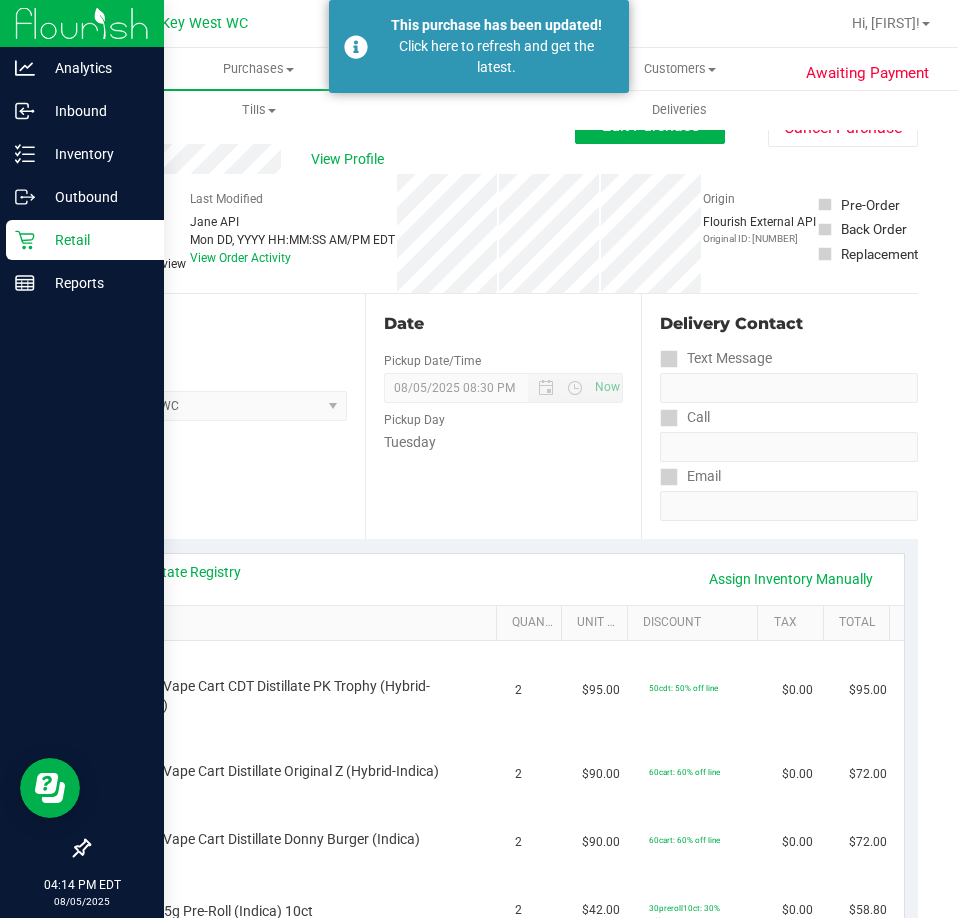click on "Retail" at bounding box center [95, 240] 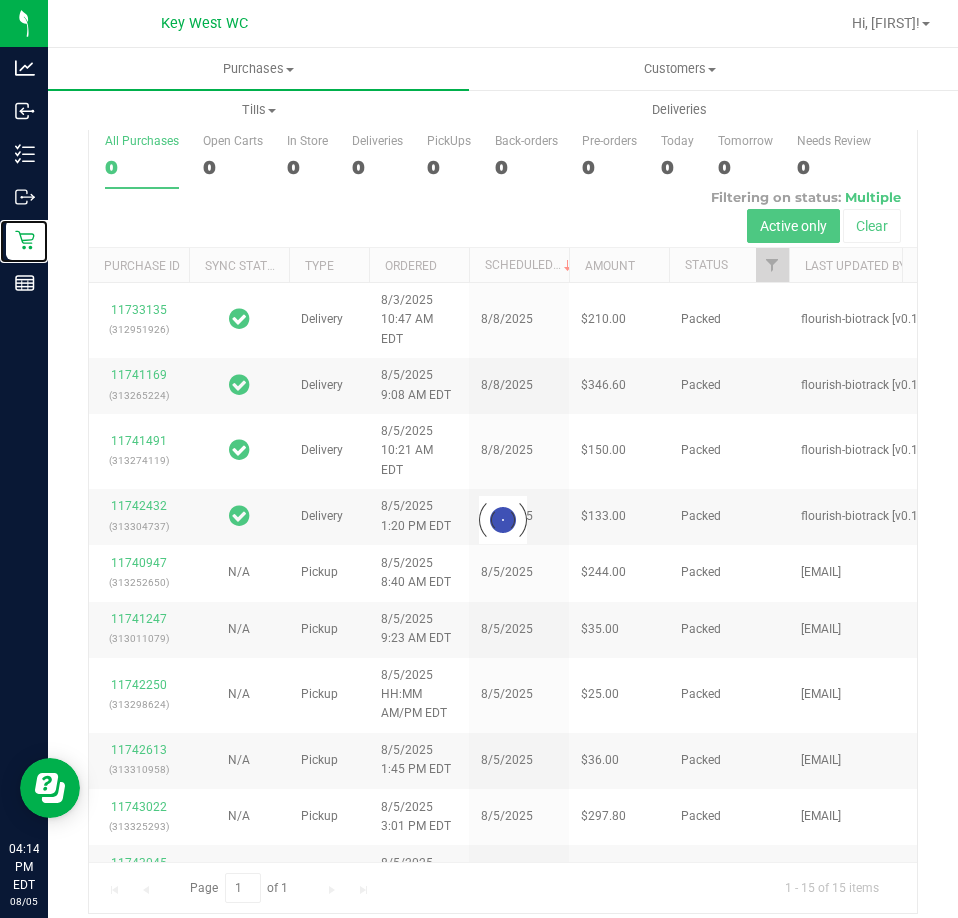 scroll, scrollTop: 45, scrollLeft: 0, axis: vertical 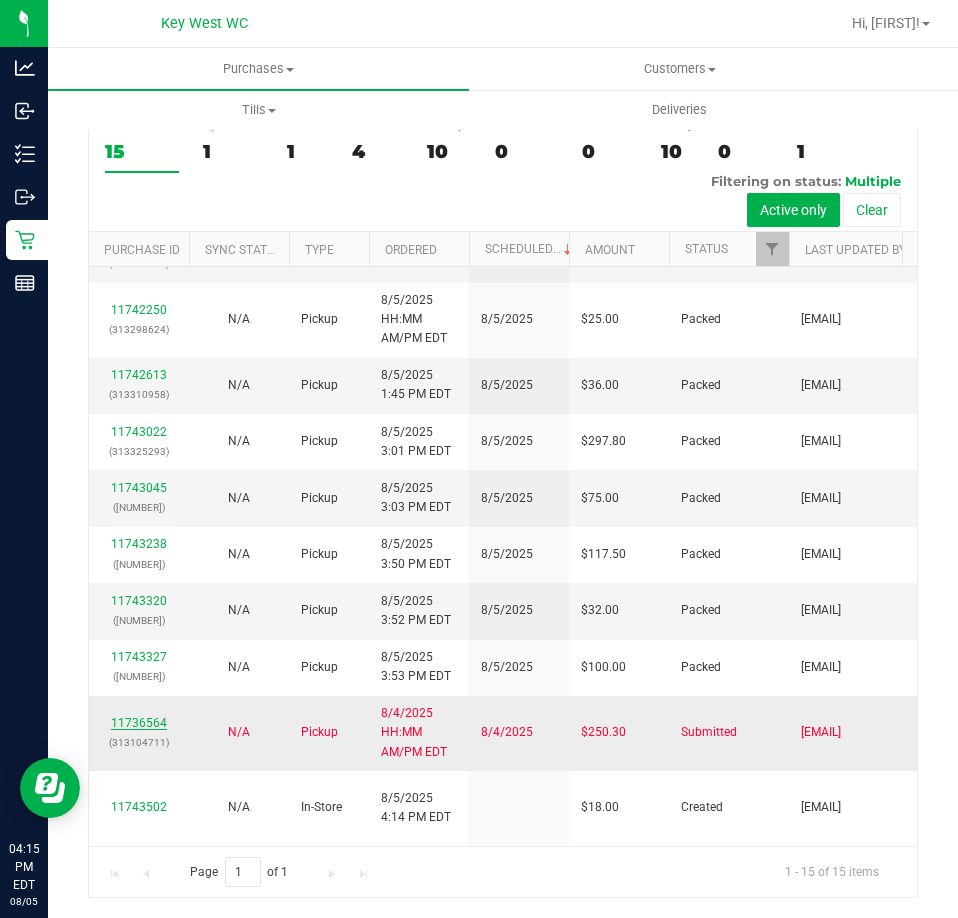 click on "11736564" at bounding box center [139, 723] 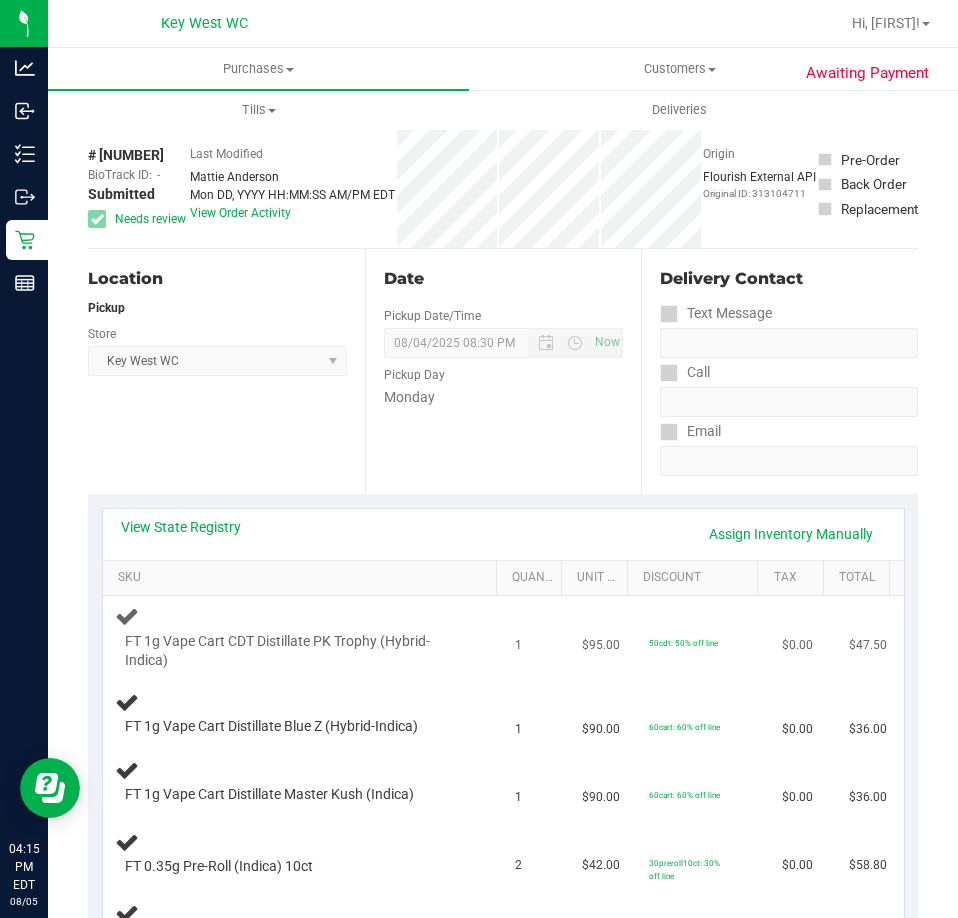 scroll, scrollTop: 0, scrollLeft: 0, axis: both 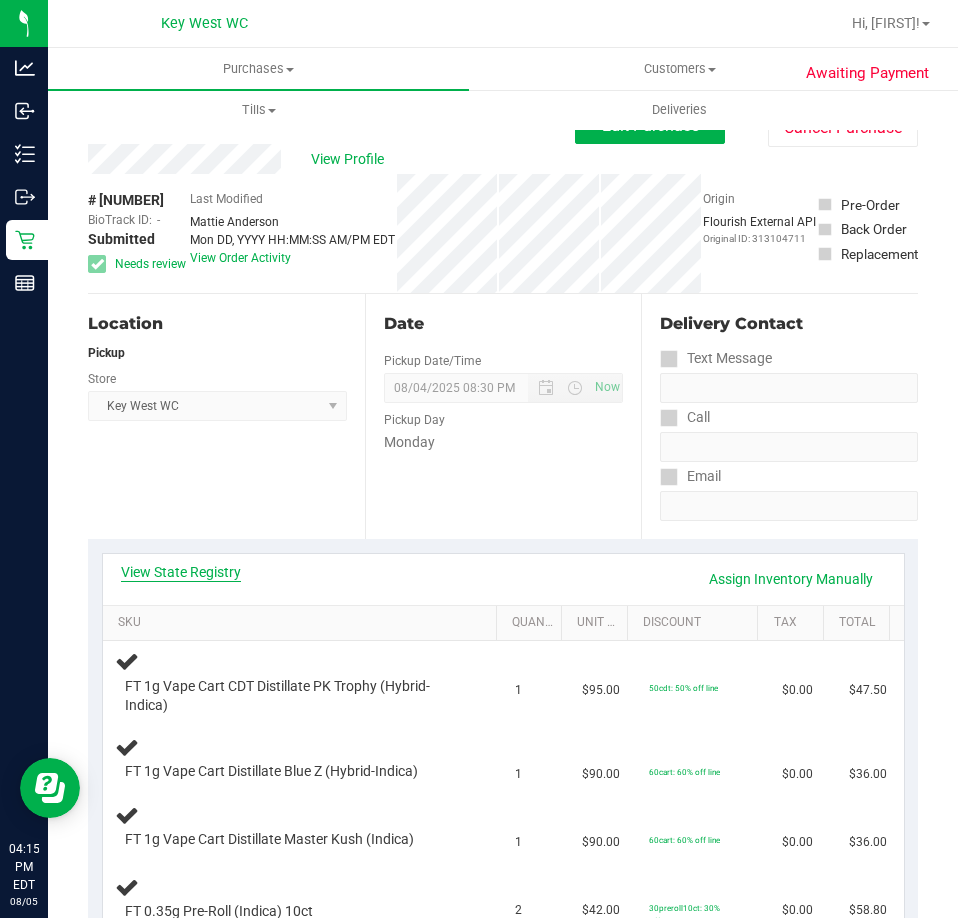 click on "View State Registry" at bounding box center [181, 572] 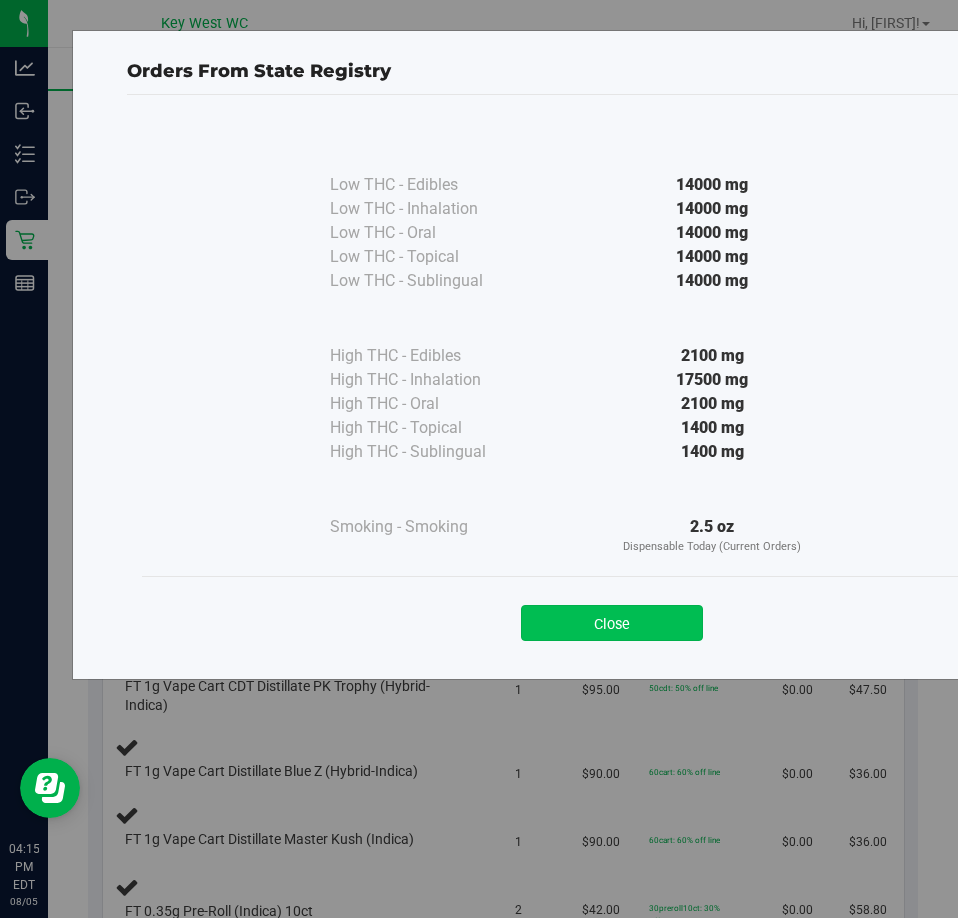 click on "Close" at bounding box center [612, 623] 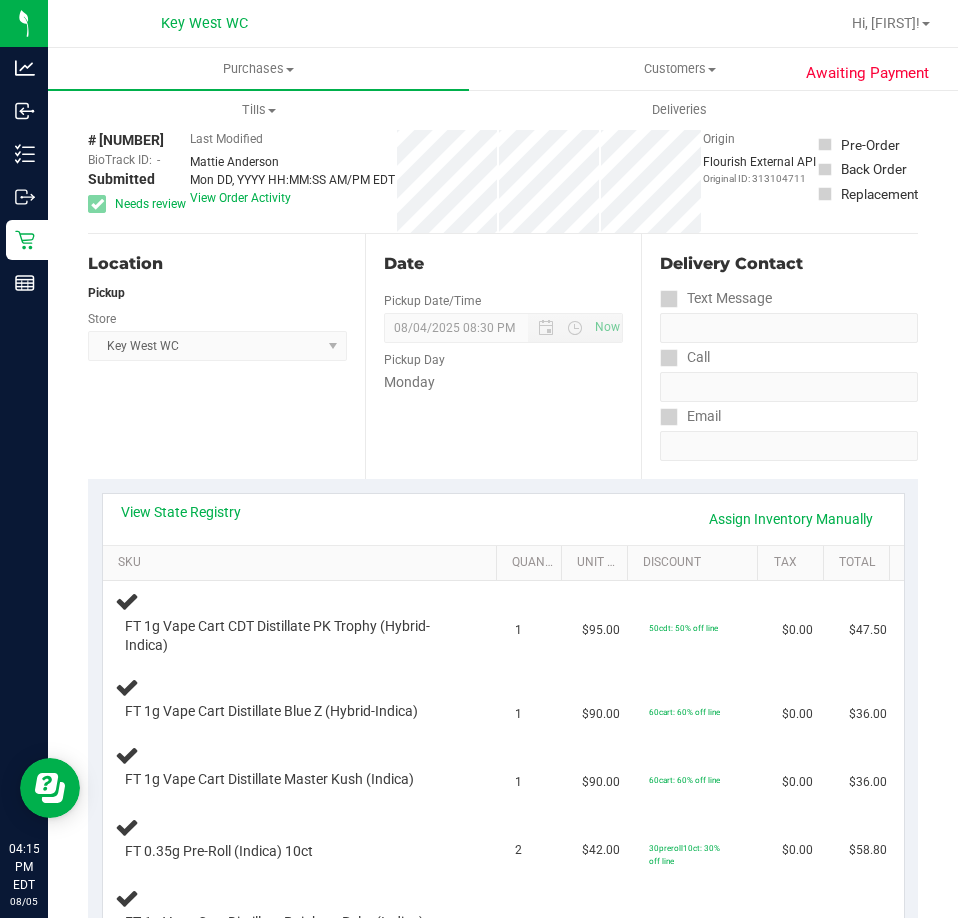 scroll, scrollTop: 0, scrollLeft: 0, axis: both 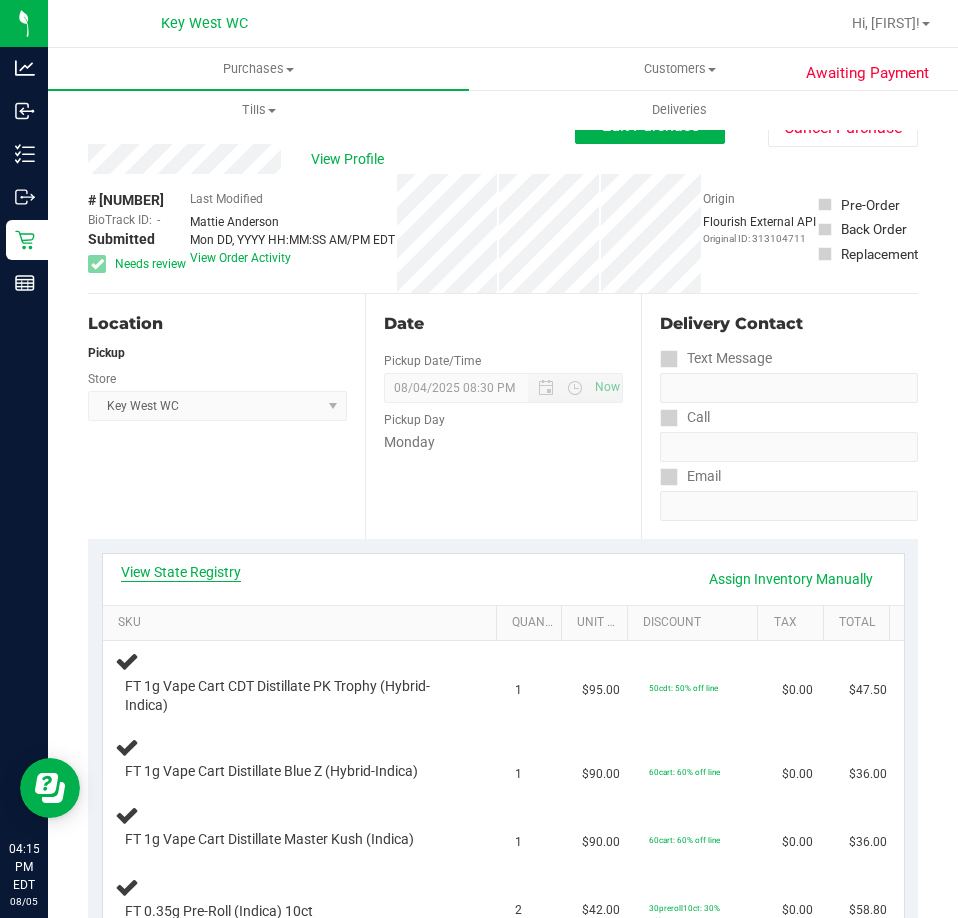 click on "View State Registry" at bounding box center (181, 572) 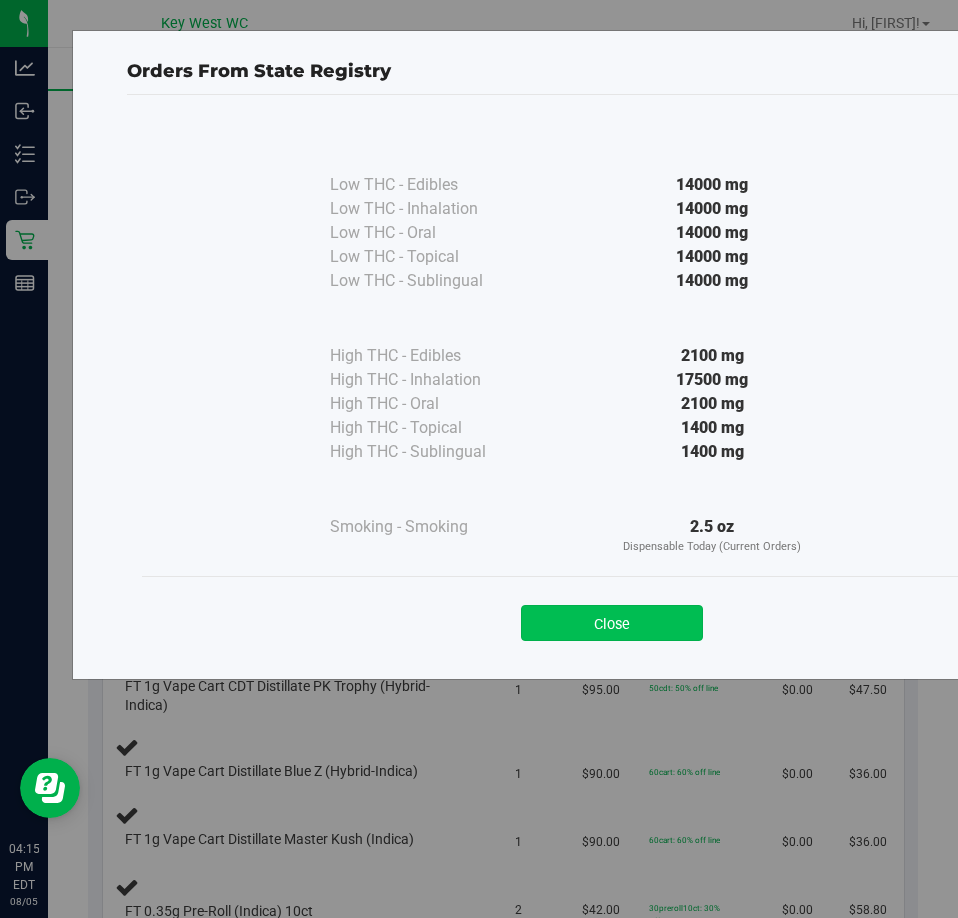 click on "Close" at bounding box center [612, 623] 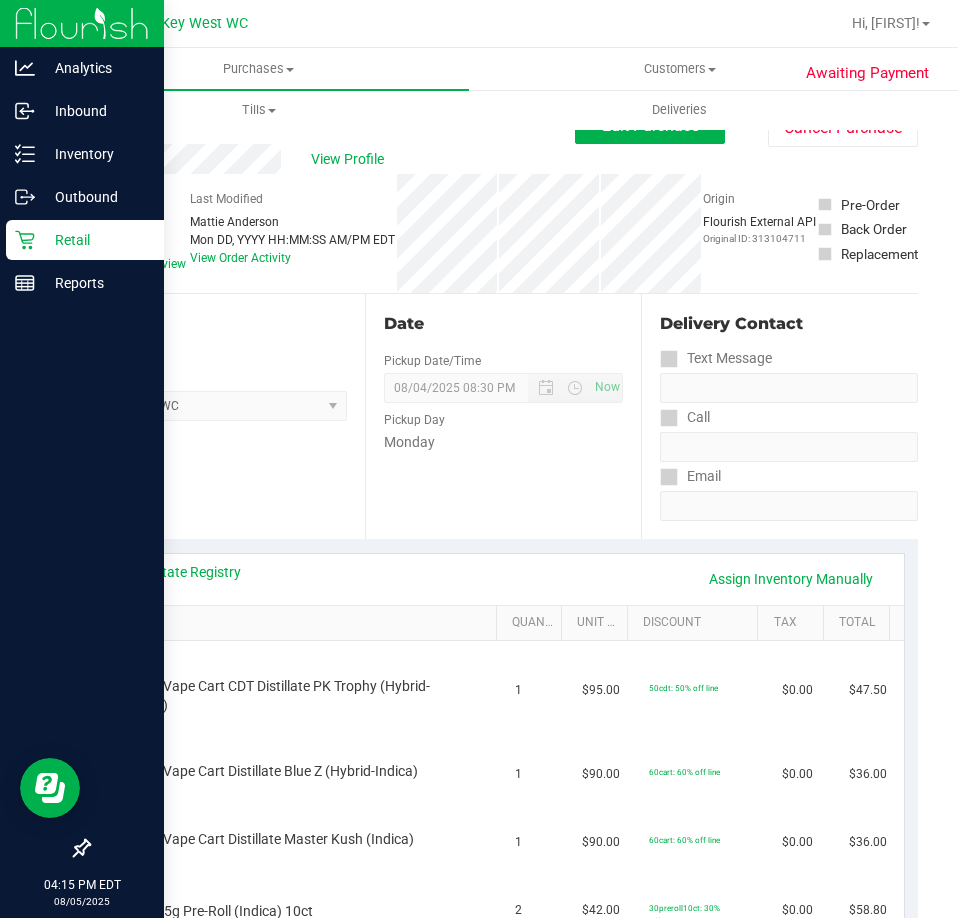 click 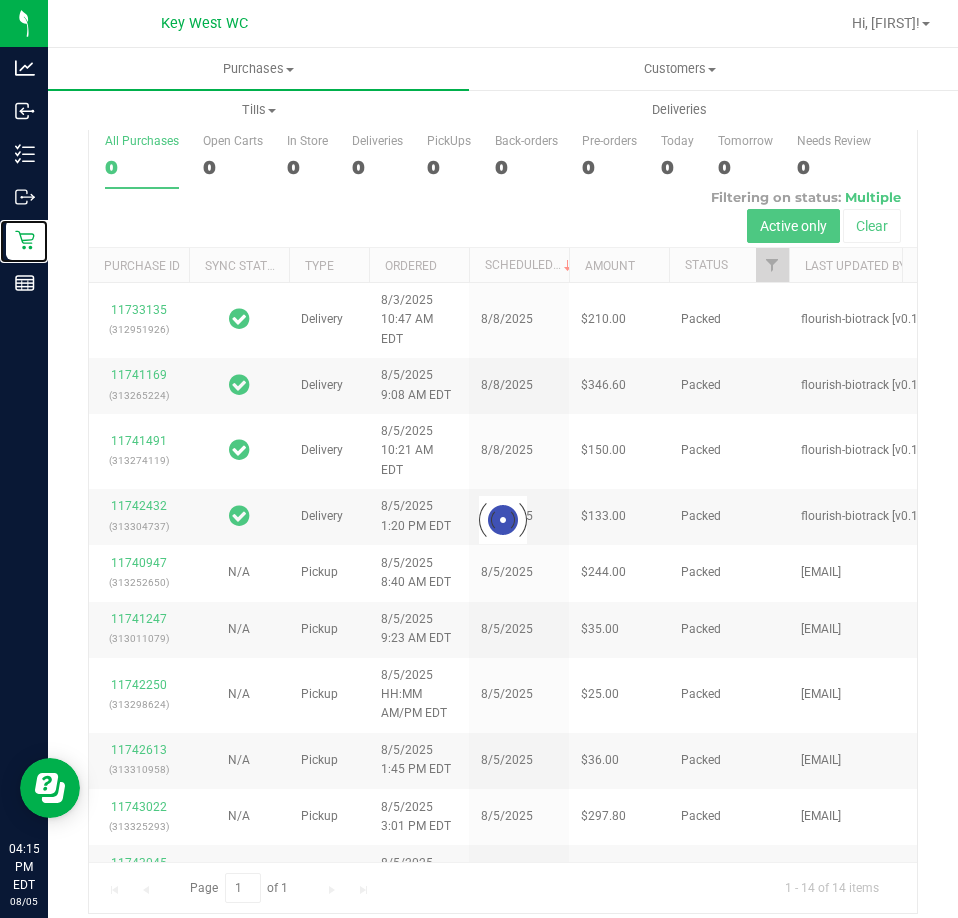 scroll, scrollTop: 45, scrollLeft: 0, axis: vertical 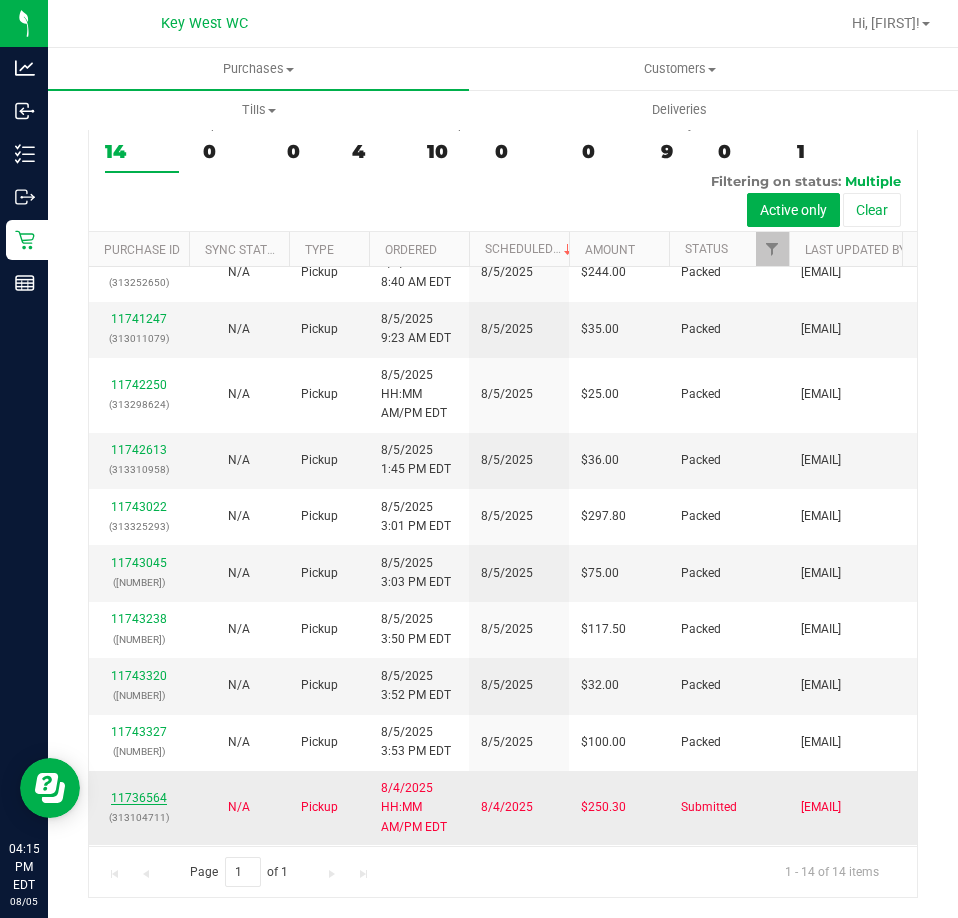 click on "11736564" at bounding box center [139, 798] 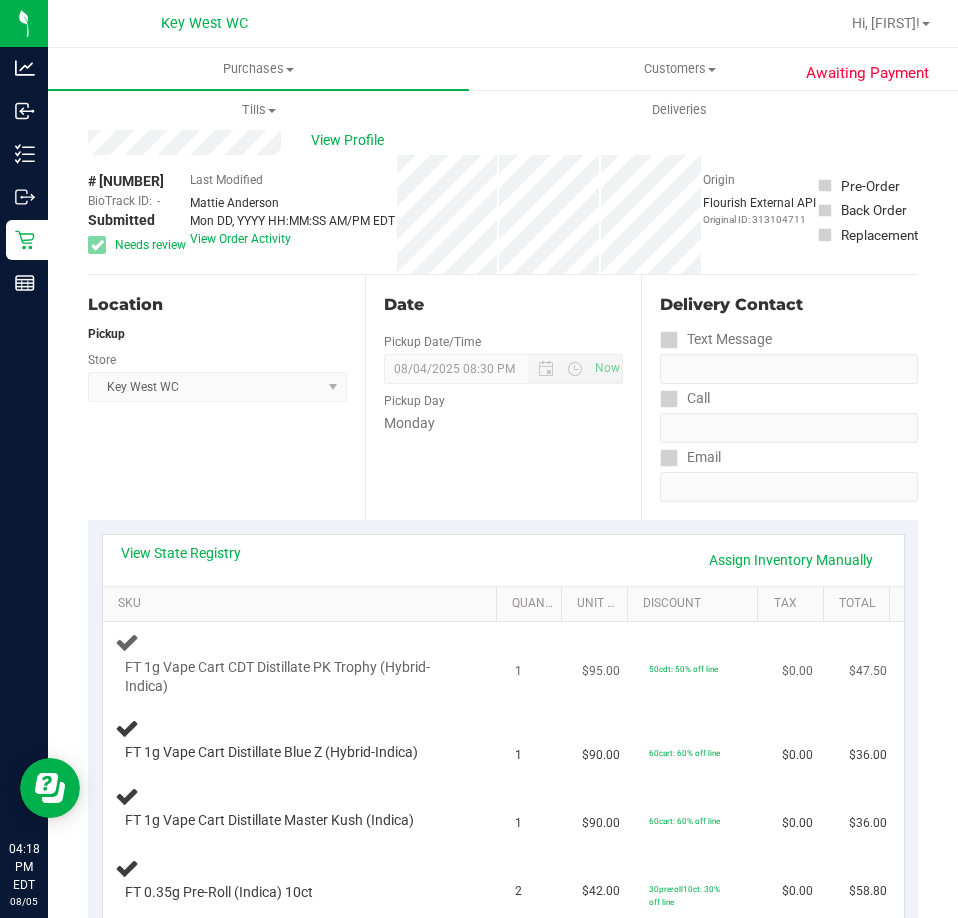 scroll, scrollTop: 0, scrollLeft: 0, axis: both 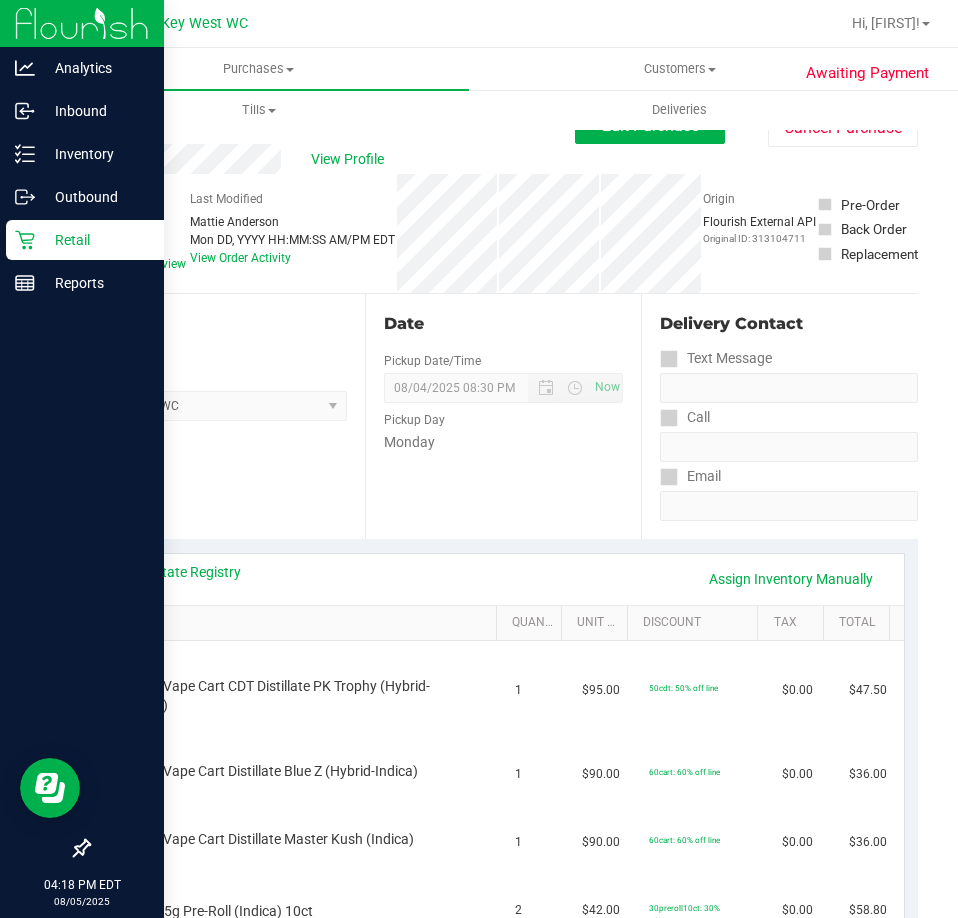 click 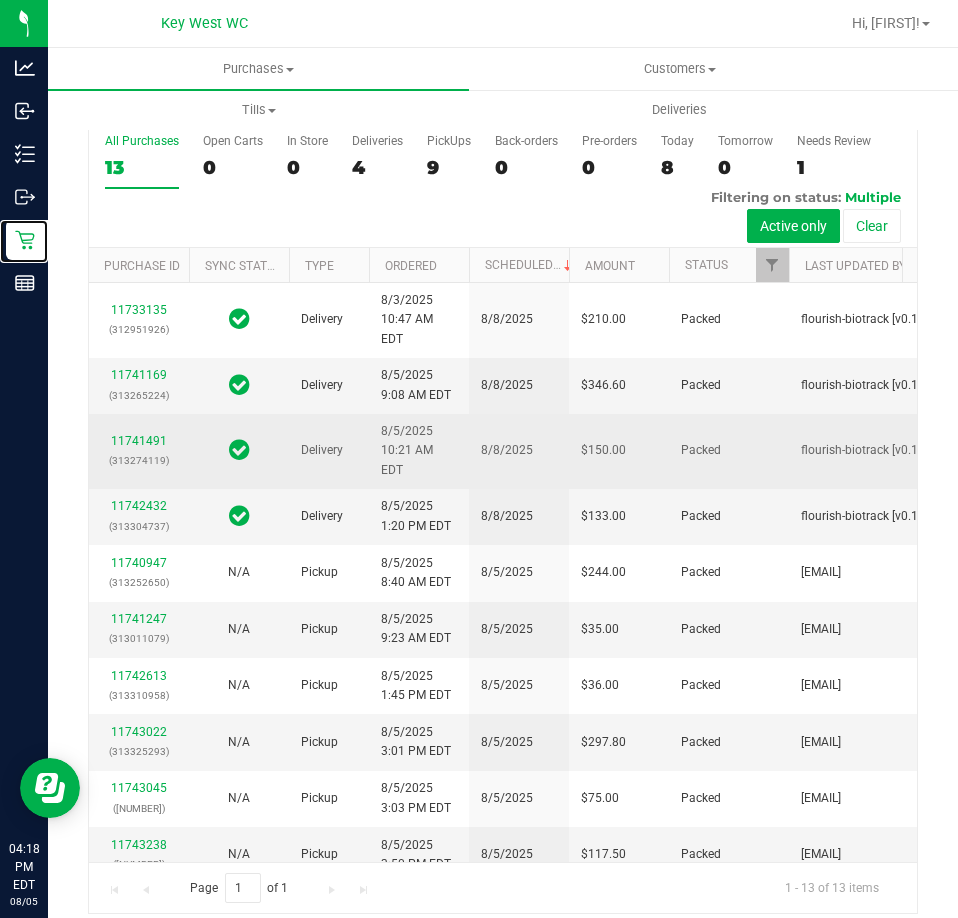 scroll, scrollTop: 45, scrollLeft: 0, axis: vertical 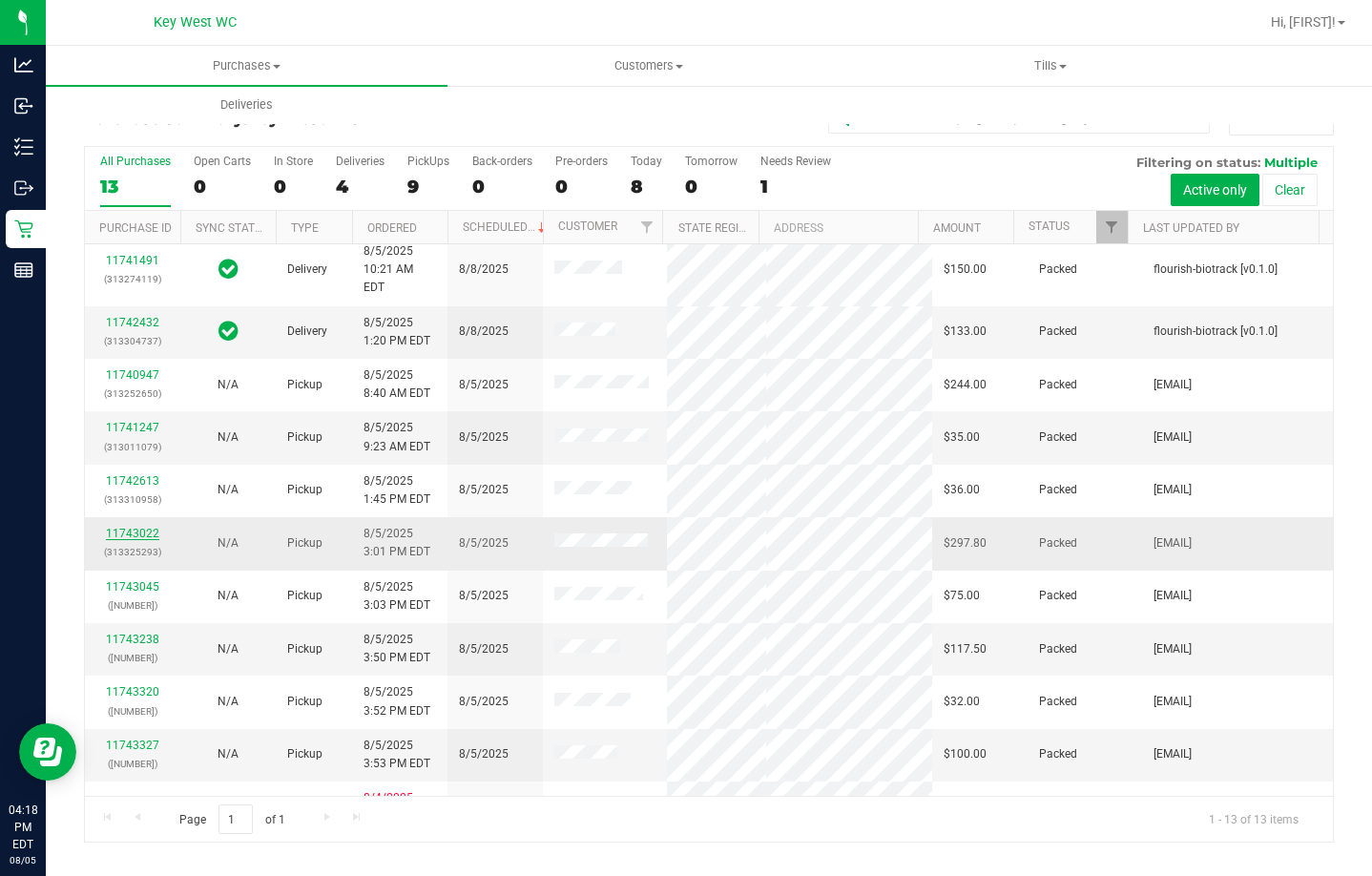 click on "11743022" at bounding box center (133, 533) 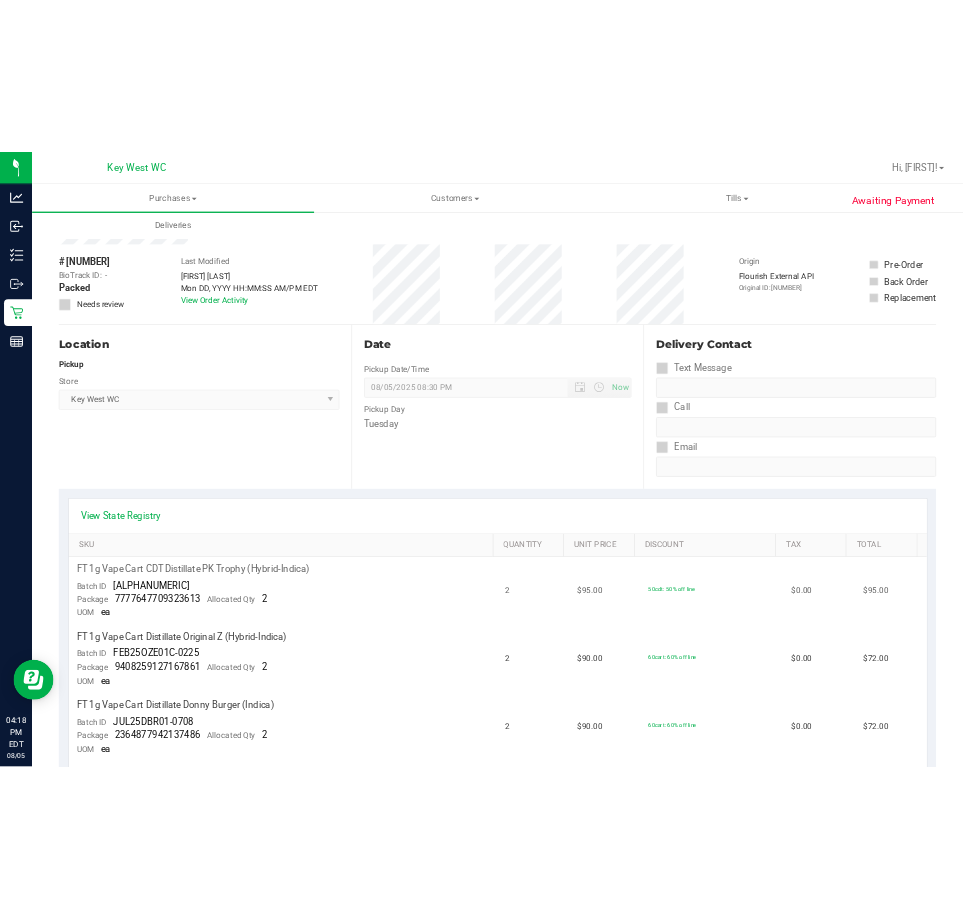 scroll, scrollTop: 0, scrollLeft: 0, axis: both 